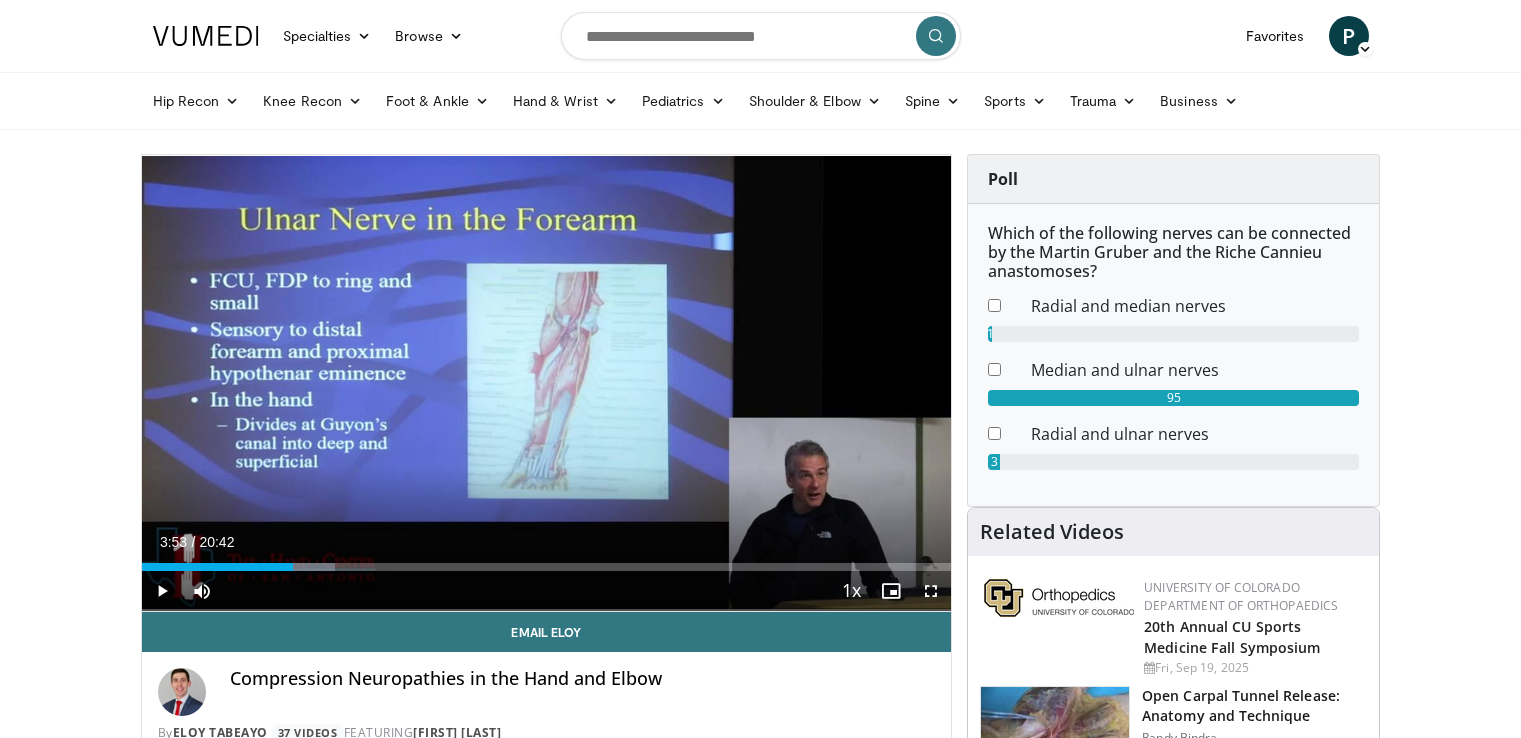 scroll, scrollTop: 0, scrollLeft: 0, axis: both 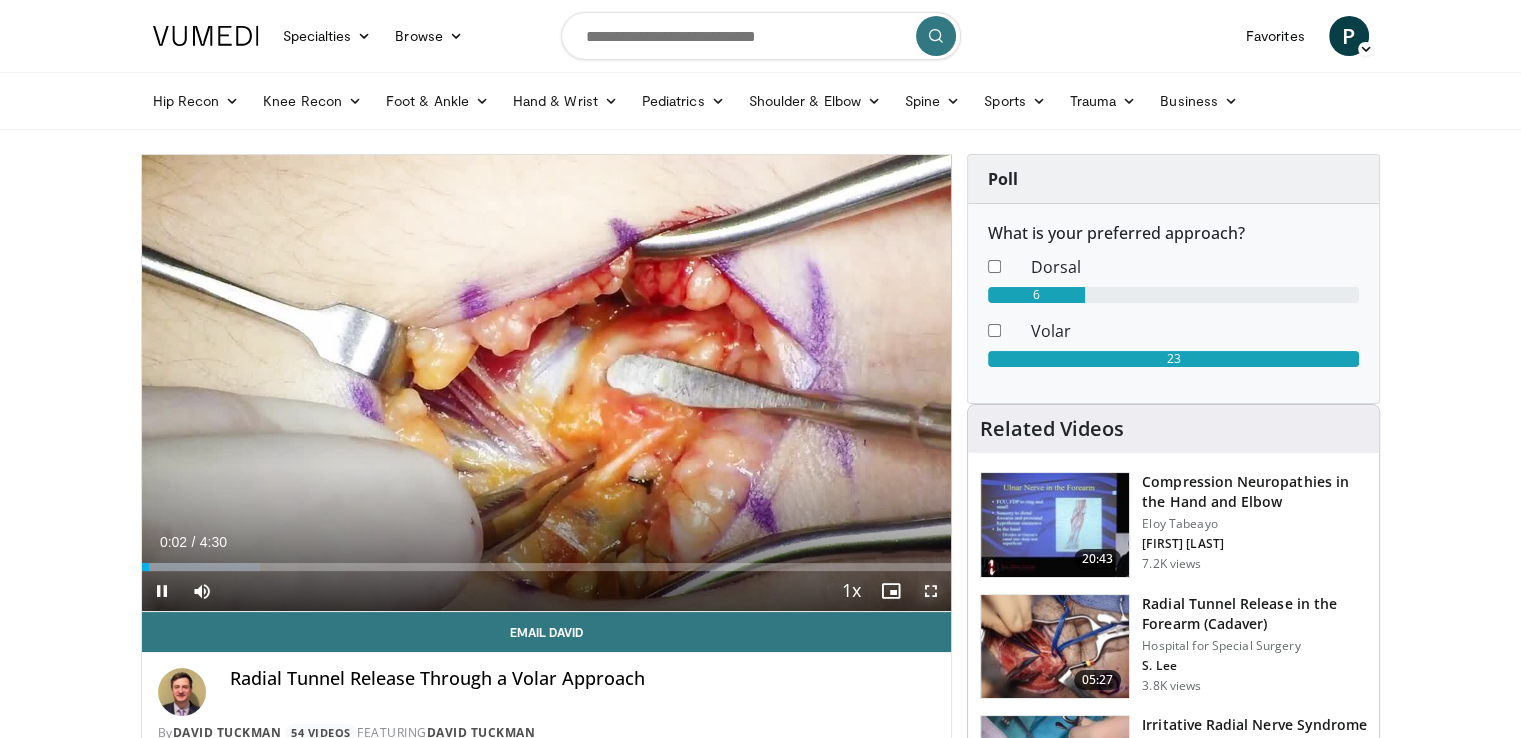 click at bounding box center (931, 591) 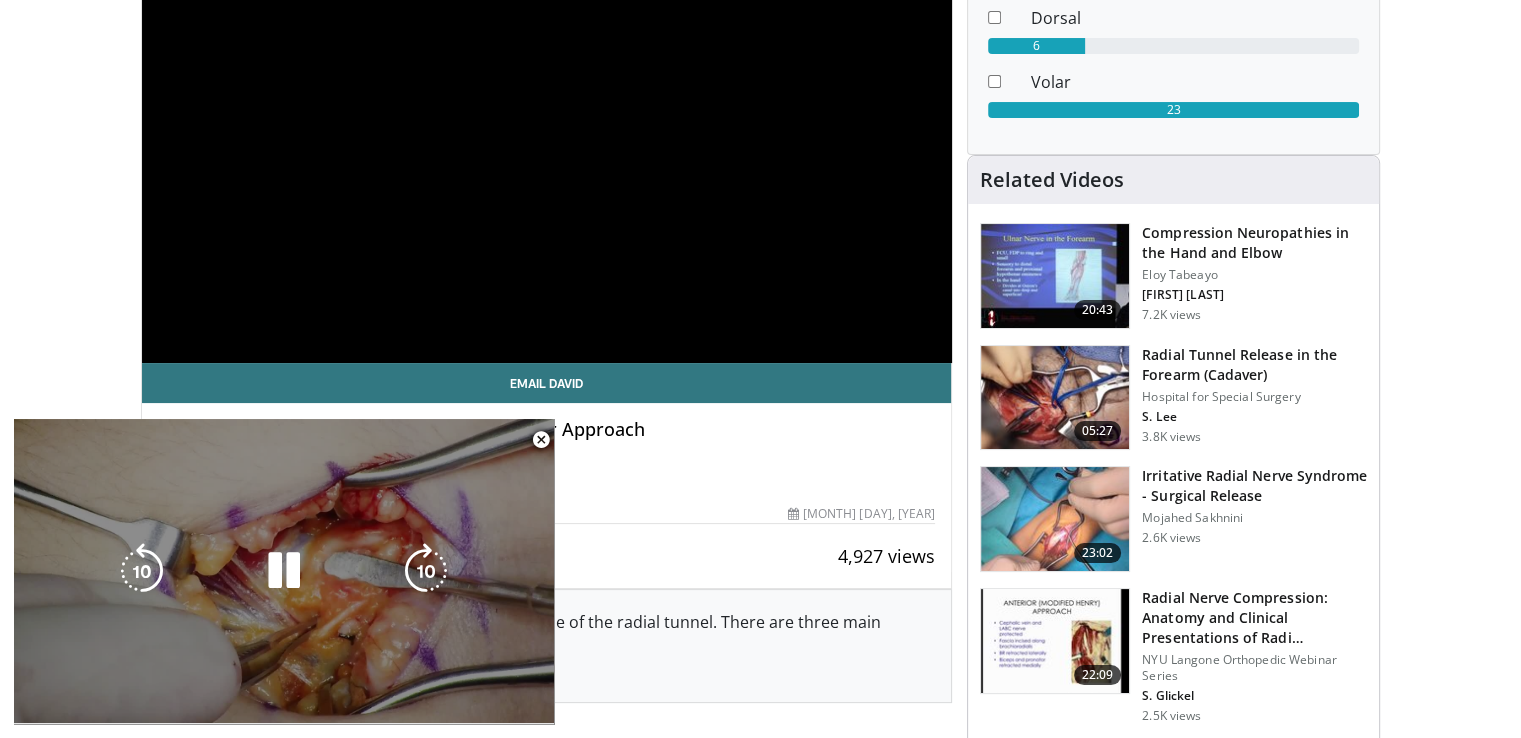 scroll, scrollTop: 254, scrollLeft: 0, axis: vertical 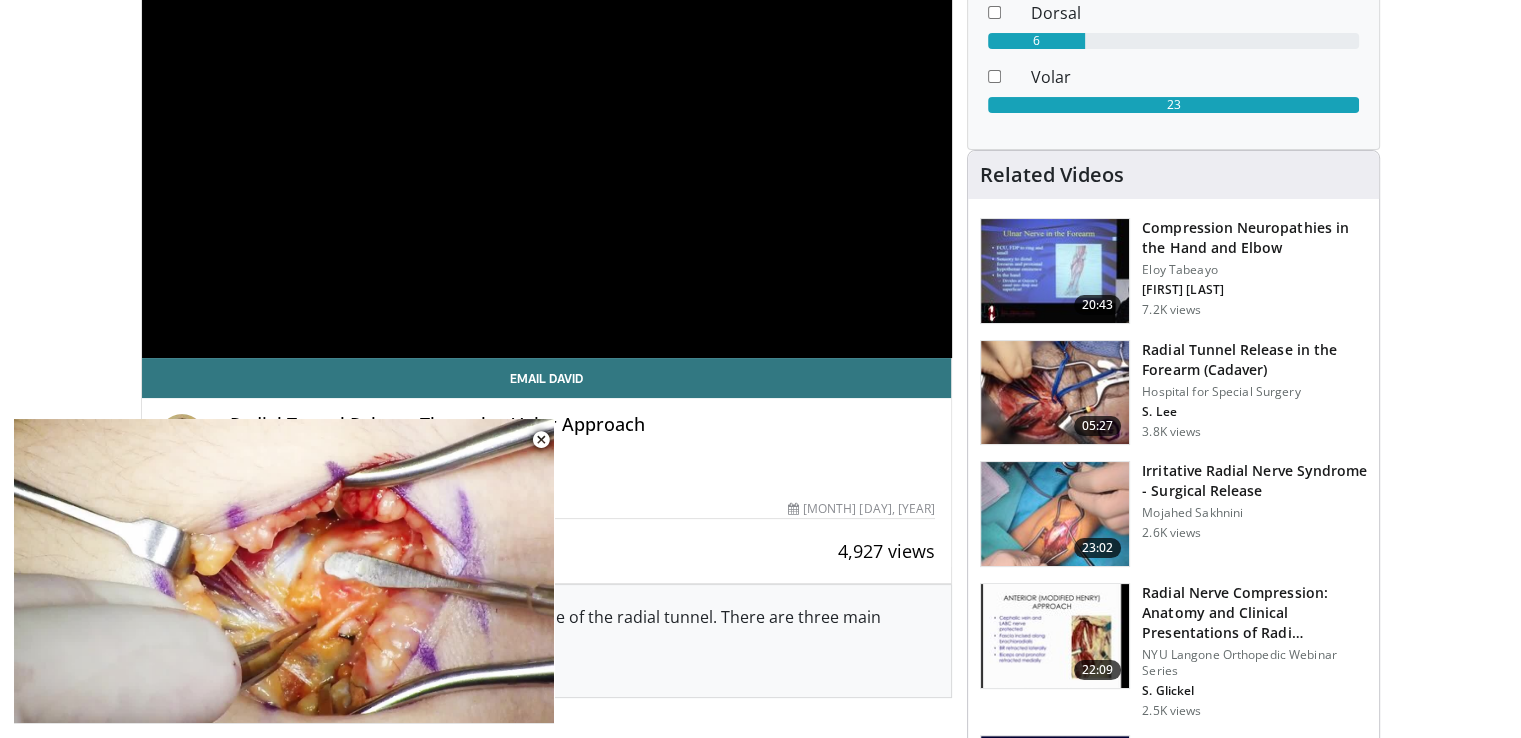 click on "**********" at bounding box center (547, 129) 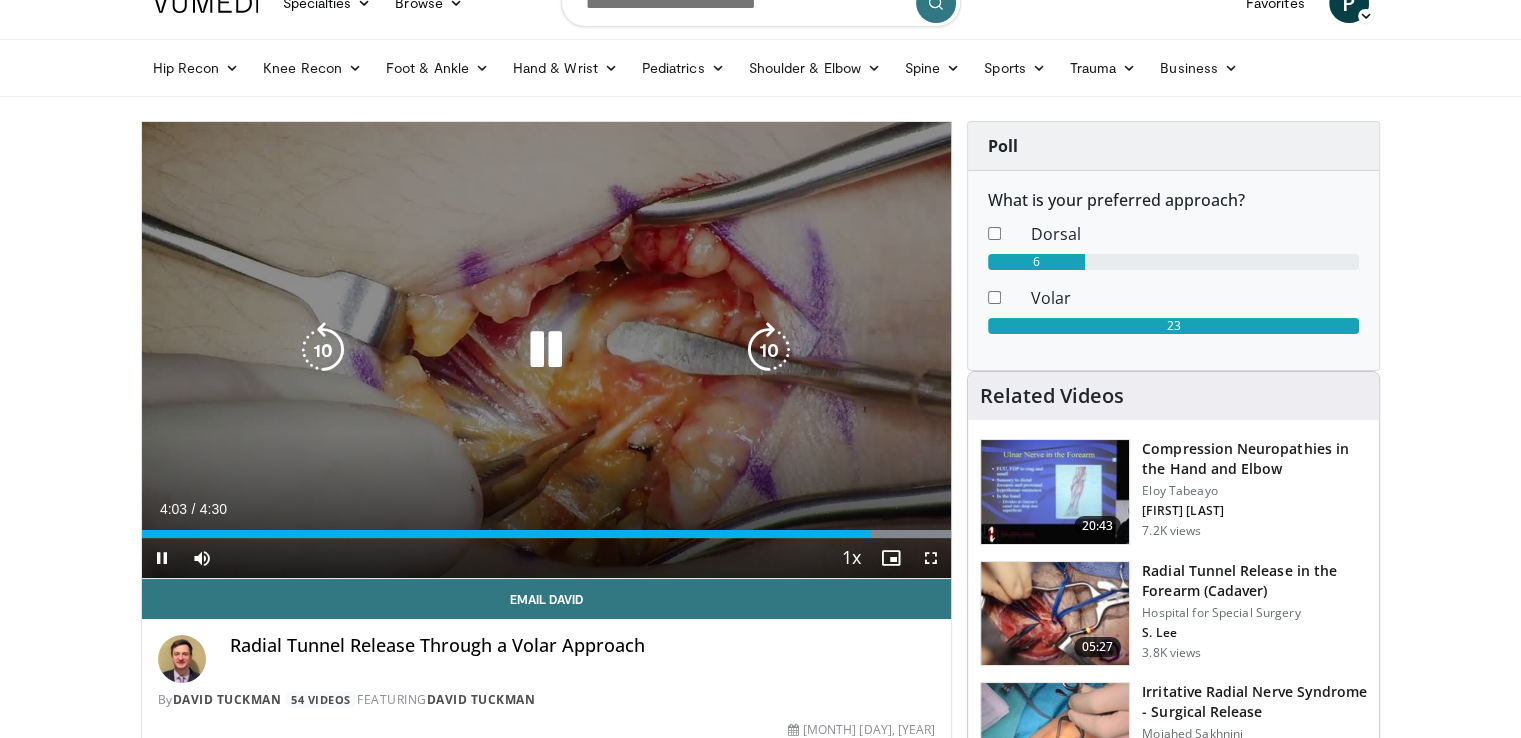 scroll, scrollTop: 0, scrollLeft: 0, axis: both 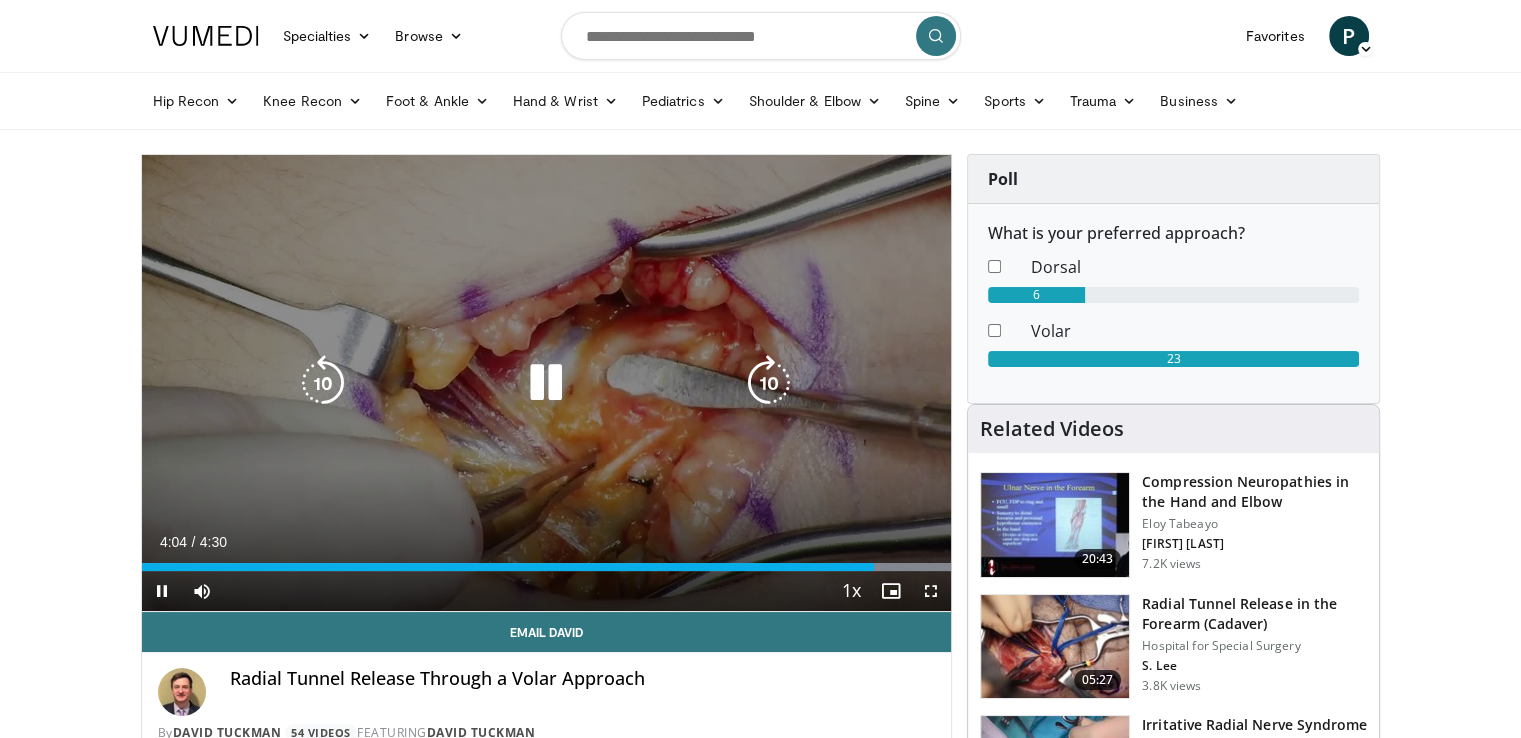 click on "10 seconds
Tap to unmute" at bounding box center [547, 383] 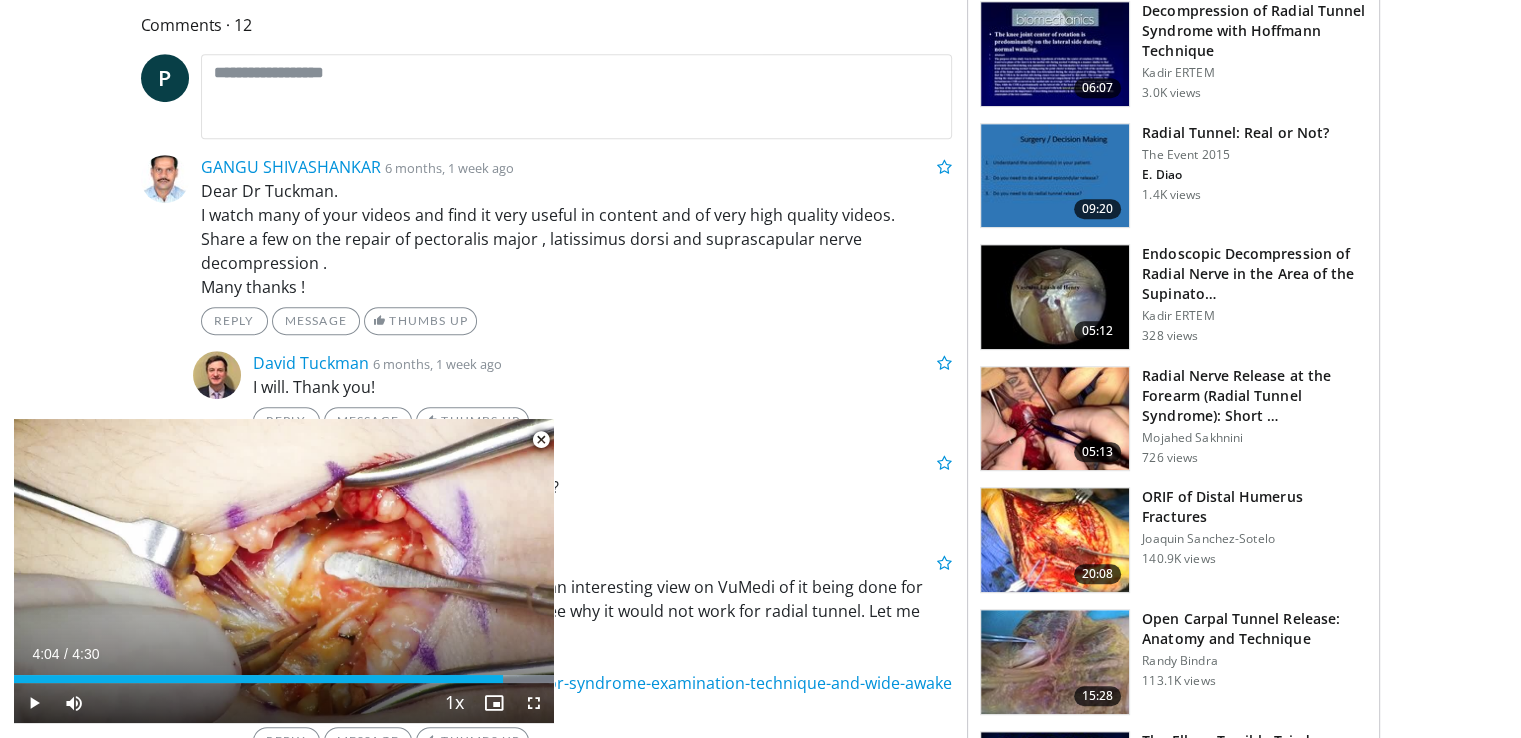 scroll, scrollTop: 989, scrollLeft: 0, axis: vertical 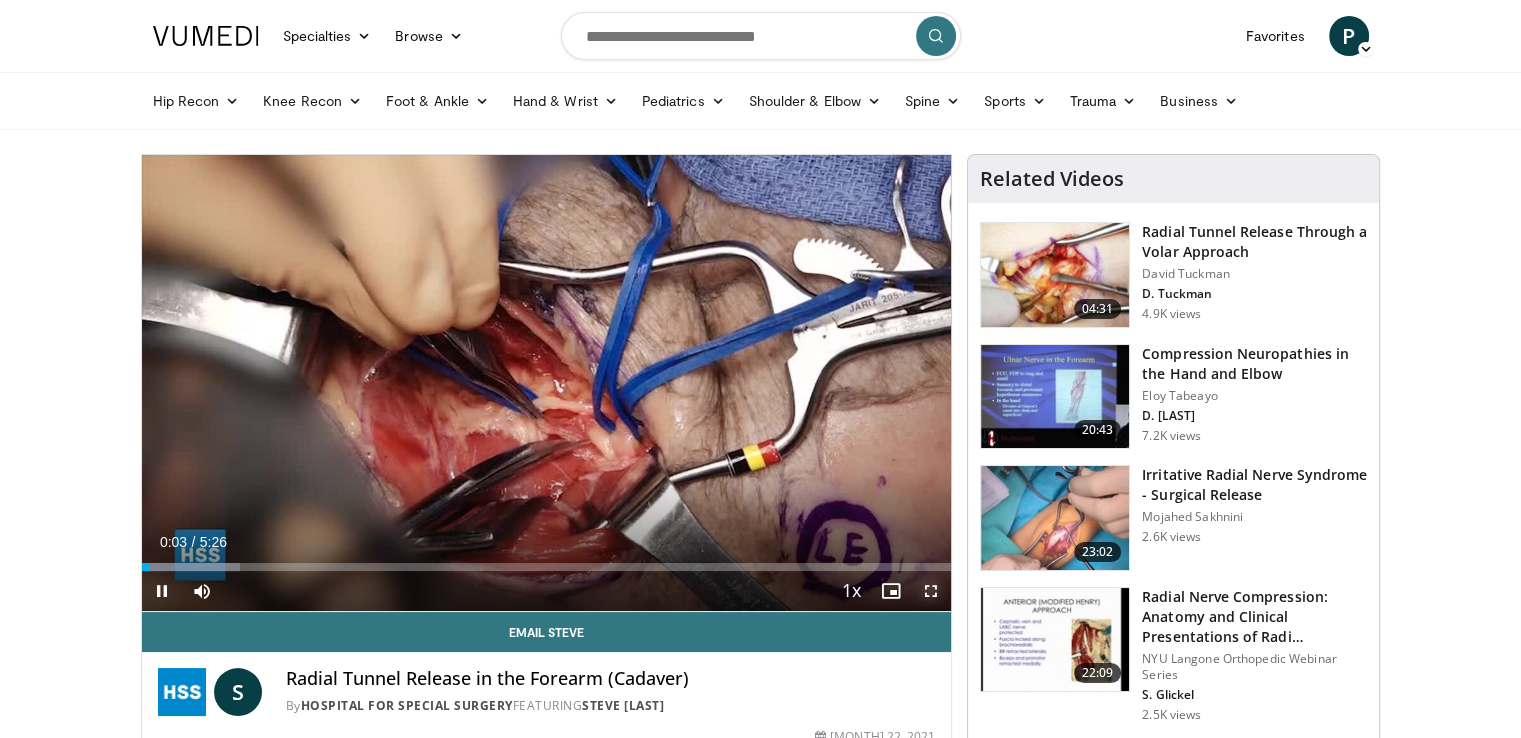 click at bounding box center (931, 591) 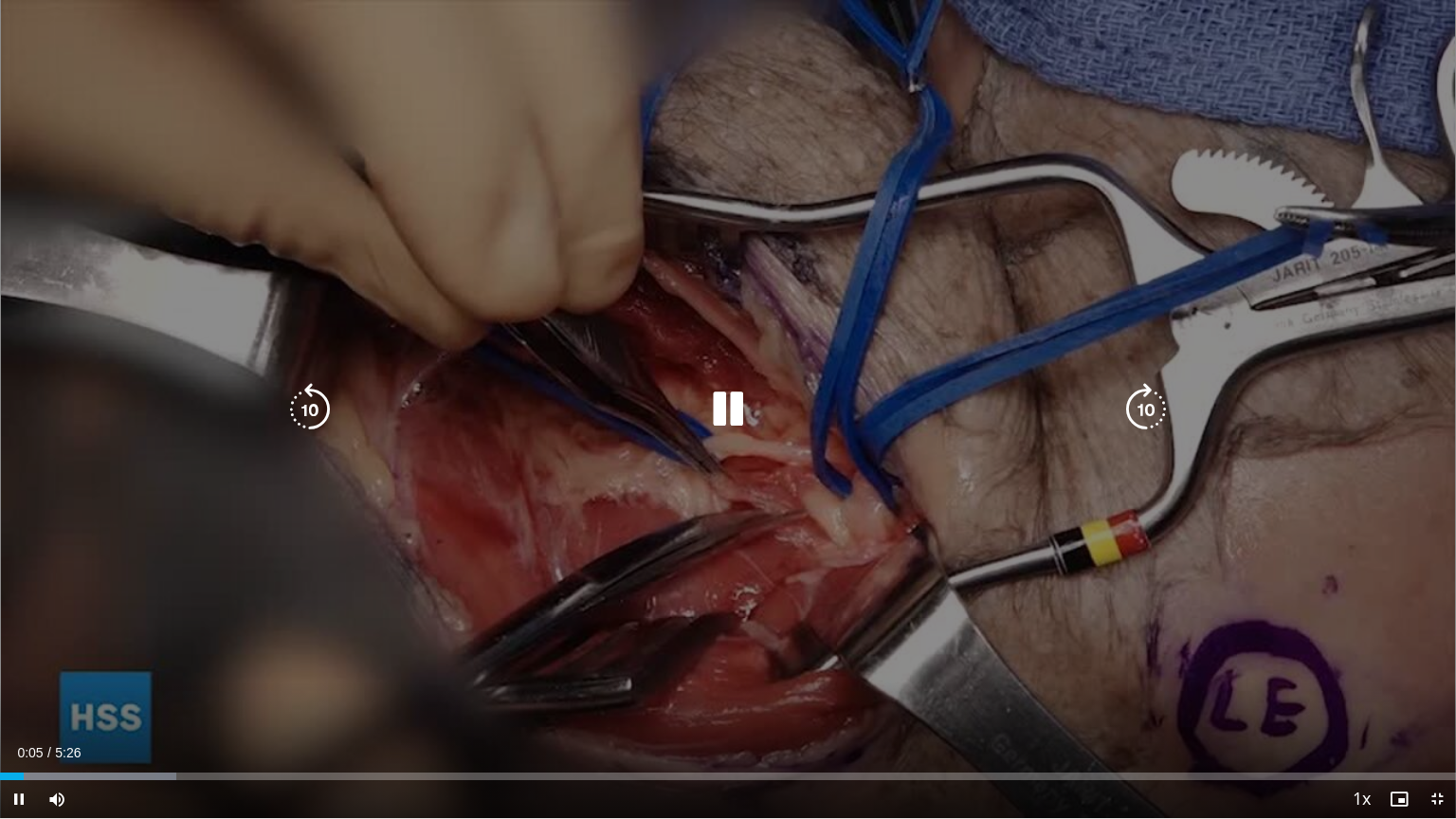 click at bounding box center (728, 410) 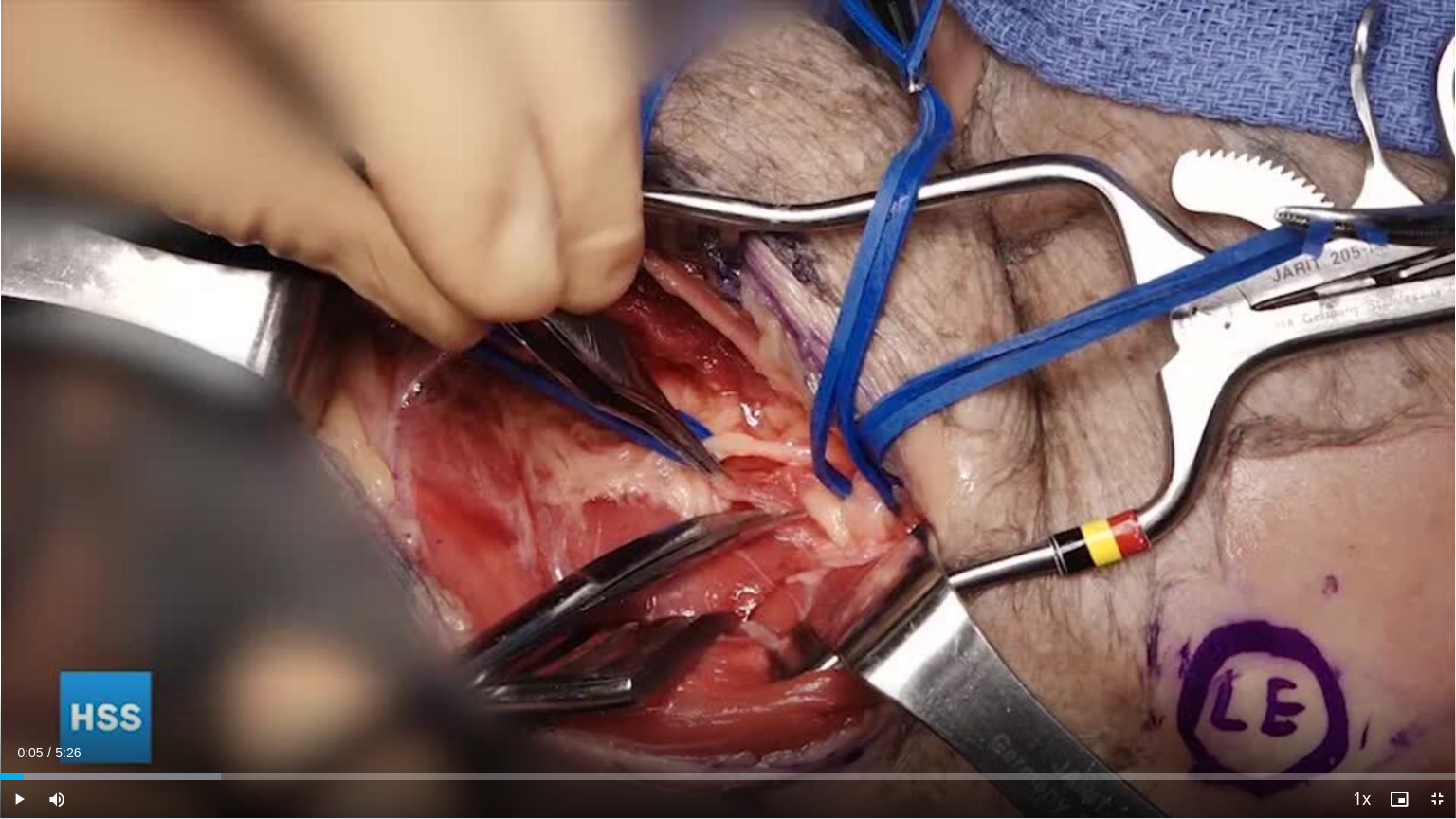 type 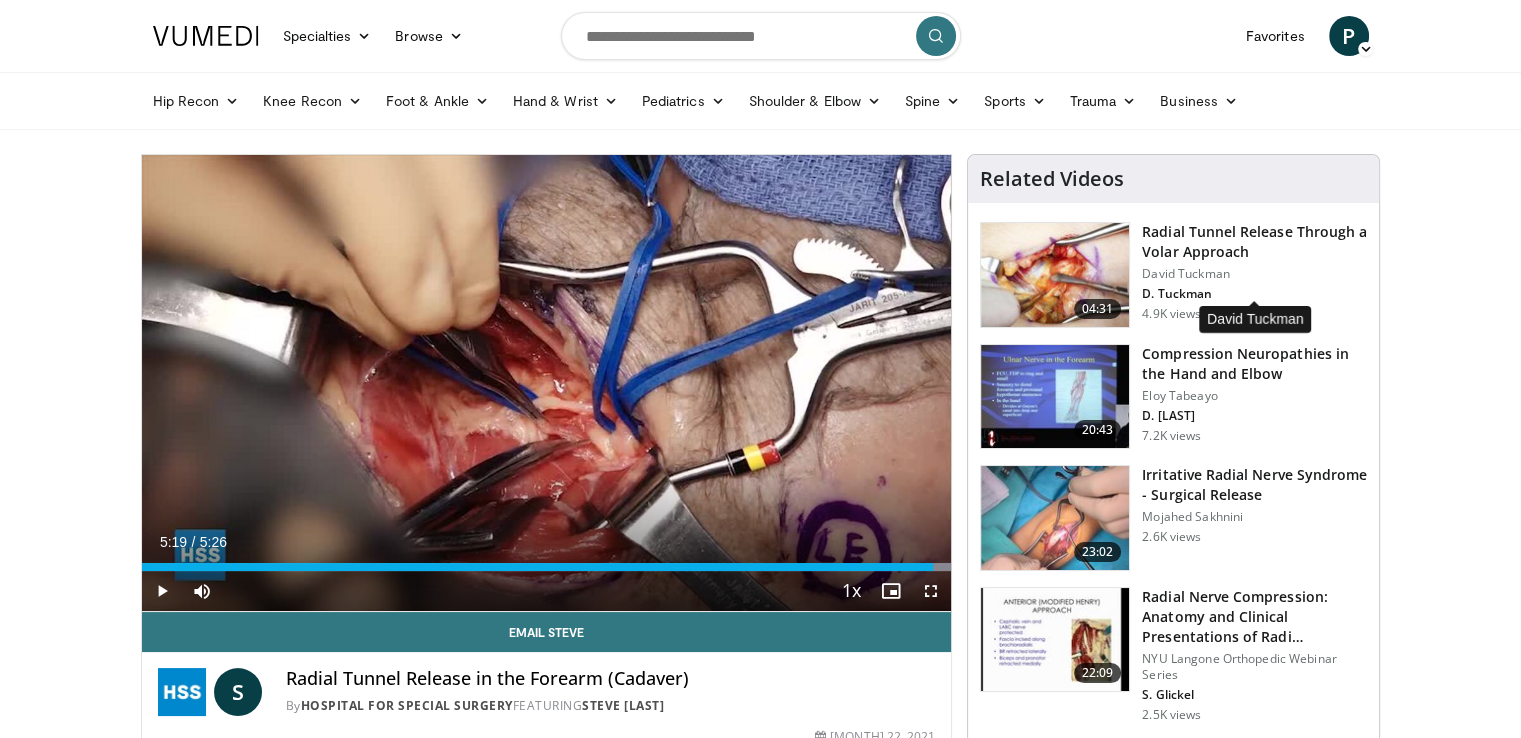 click on "D. Tuckman" at bounding box center [1254, 294] 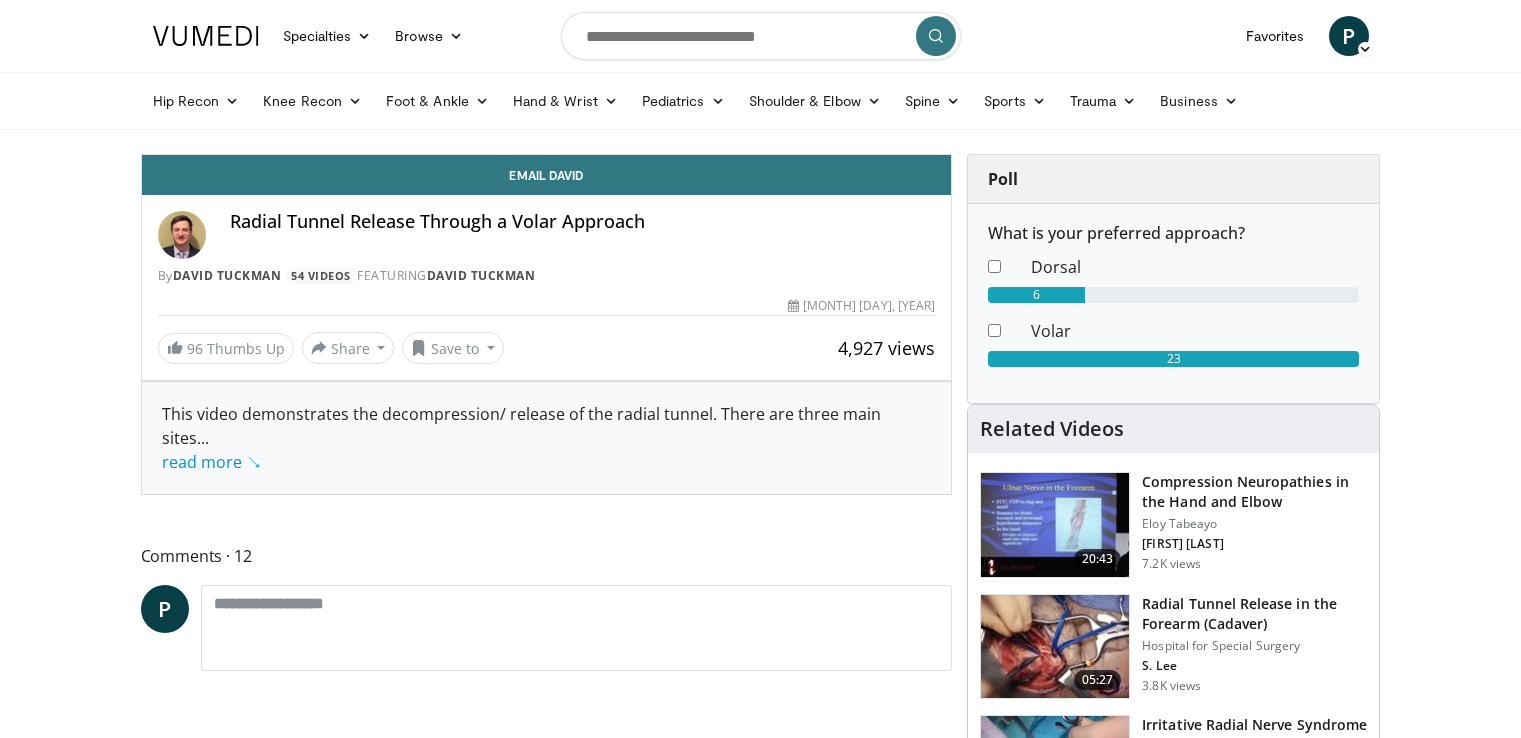 scroll, scrollTop: 0, scrollLeft: 0, axis: both 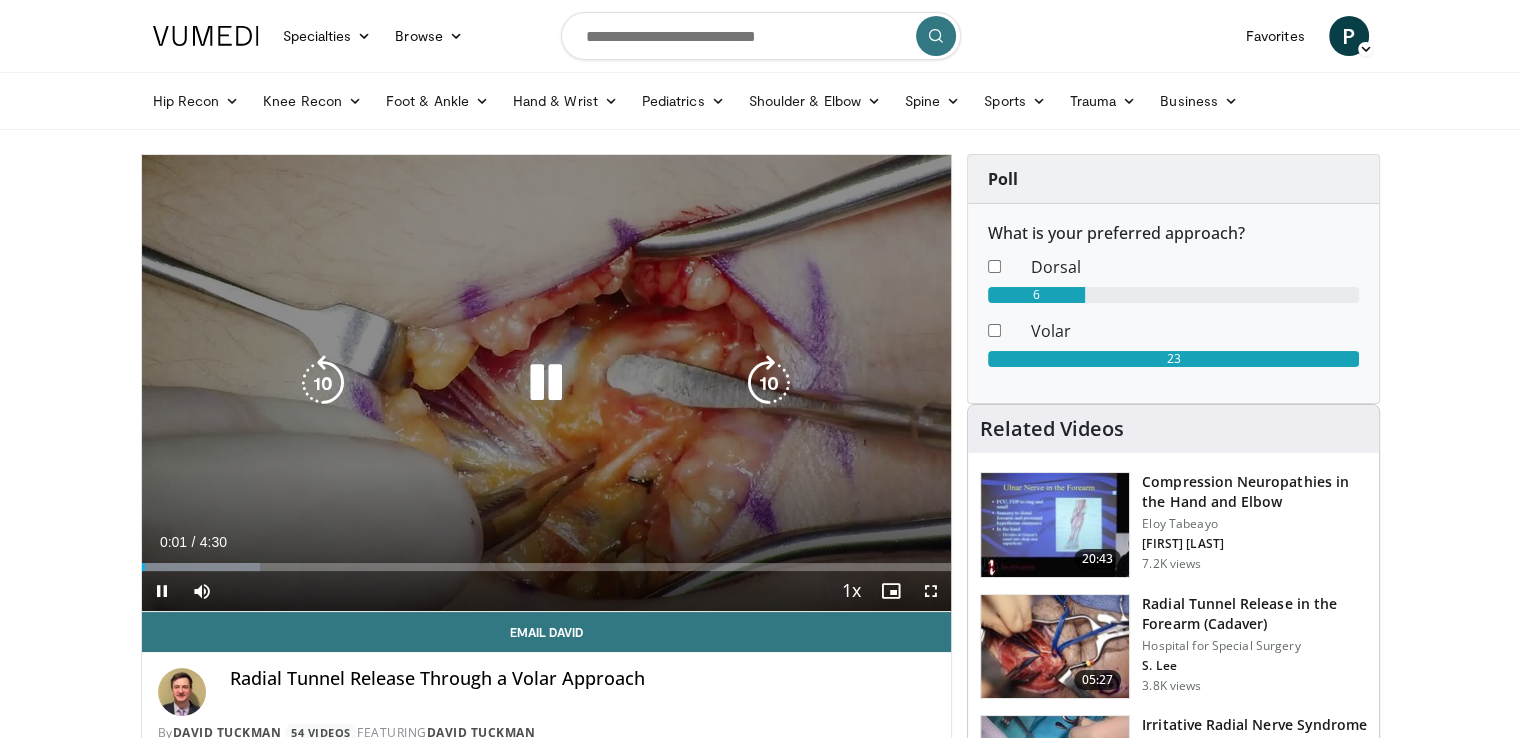 click on "10 seconds
Tap to unmute" at bounding box center [547, 383] 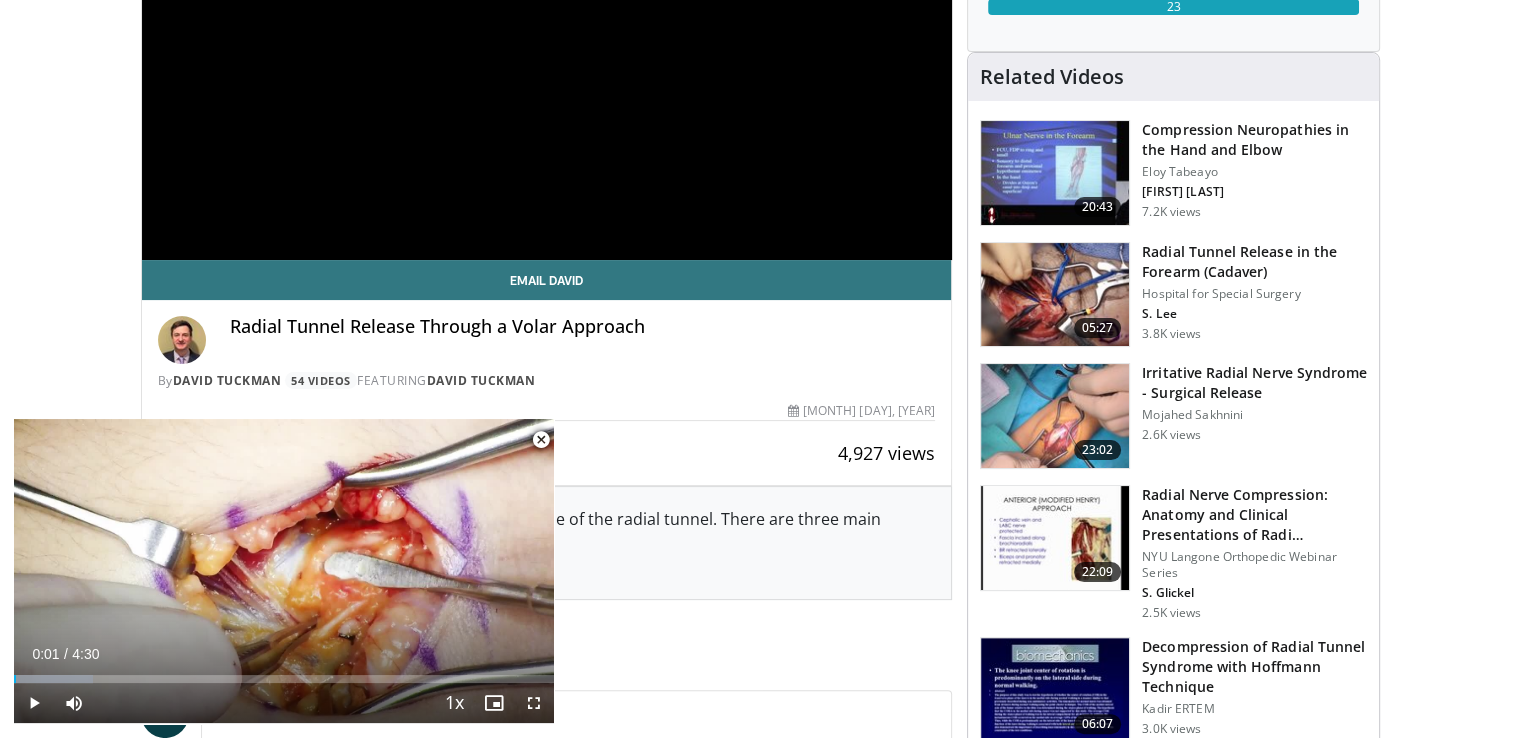 scroll, scrollTop: 232, scrollLeft: 0, axis: vertical 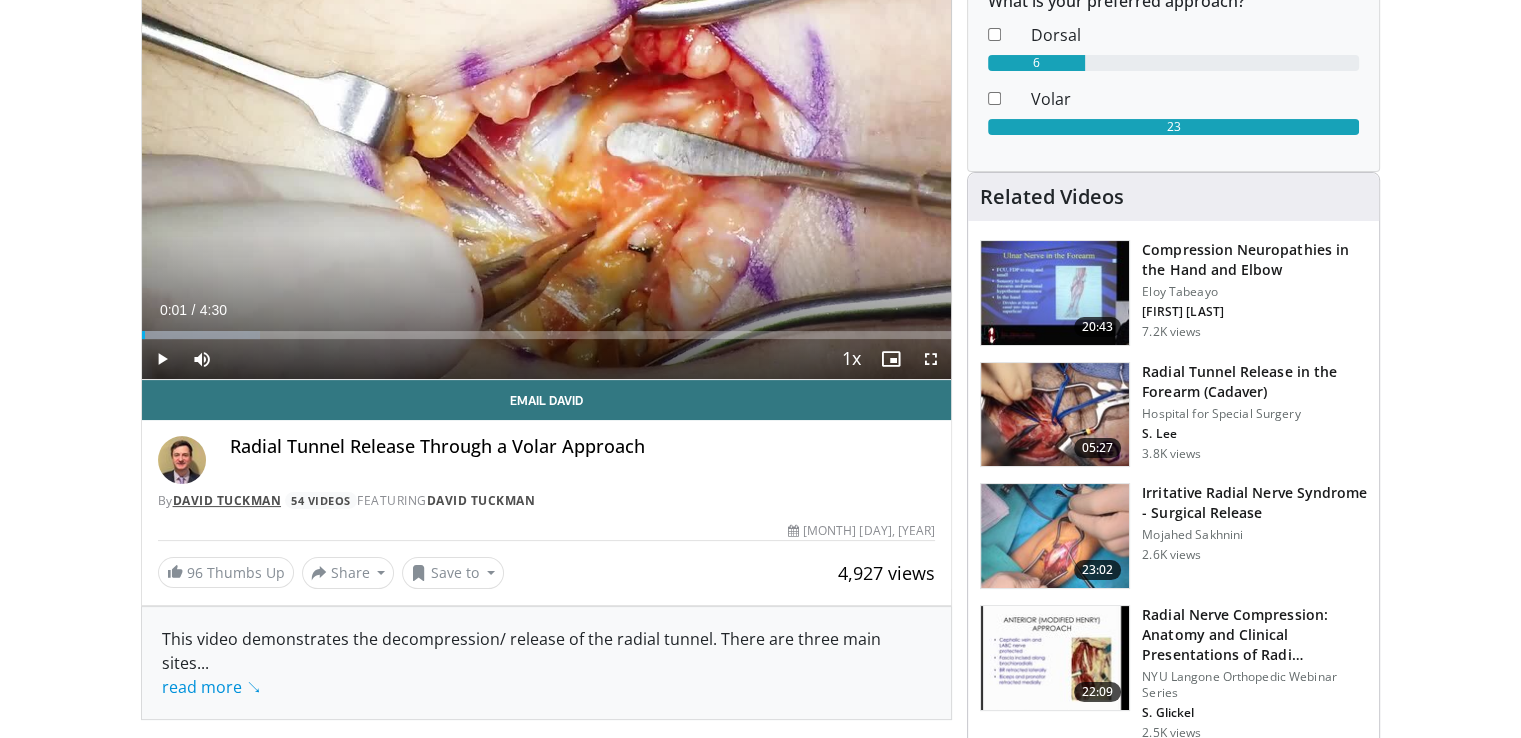 click on "David Tuckman" at bounding box center (227, 500) 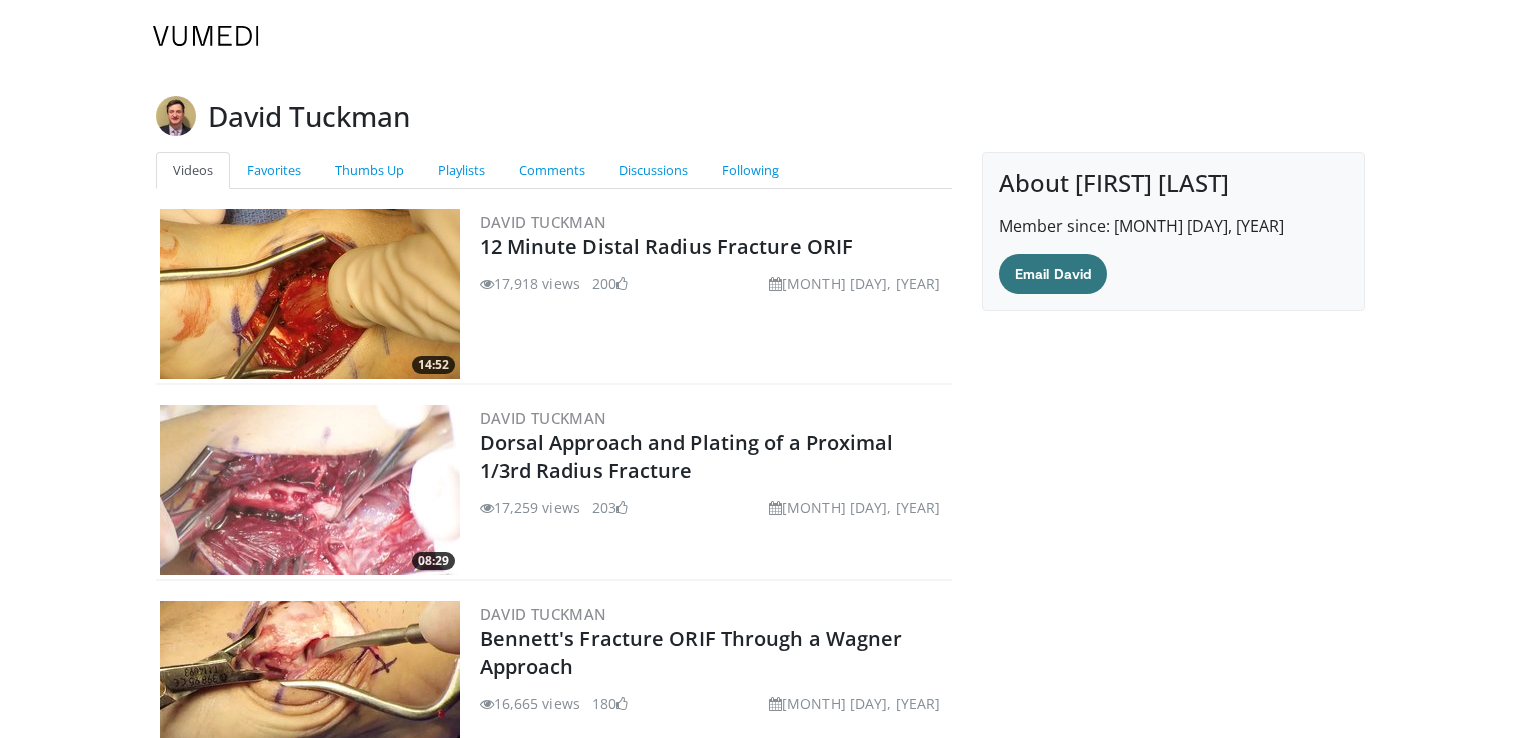 scroll, scrollTop: 0, scrollLeft: 0, axis: both 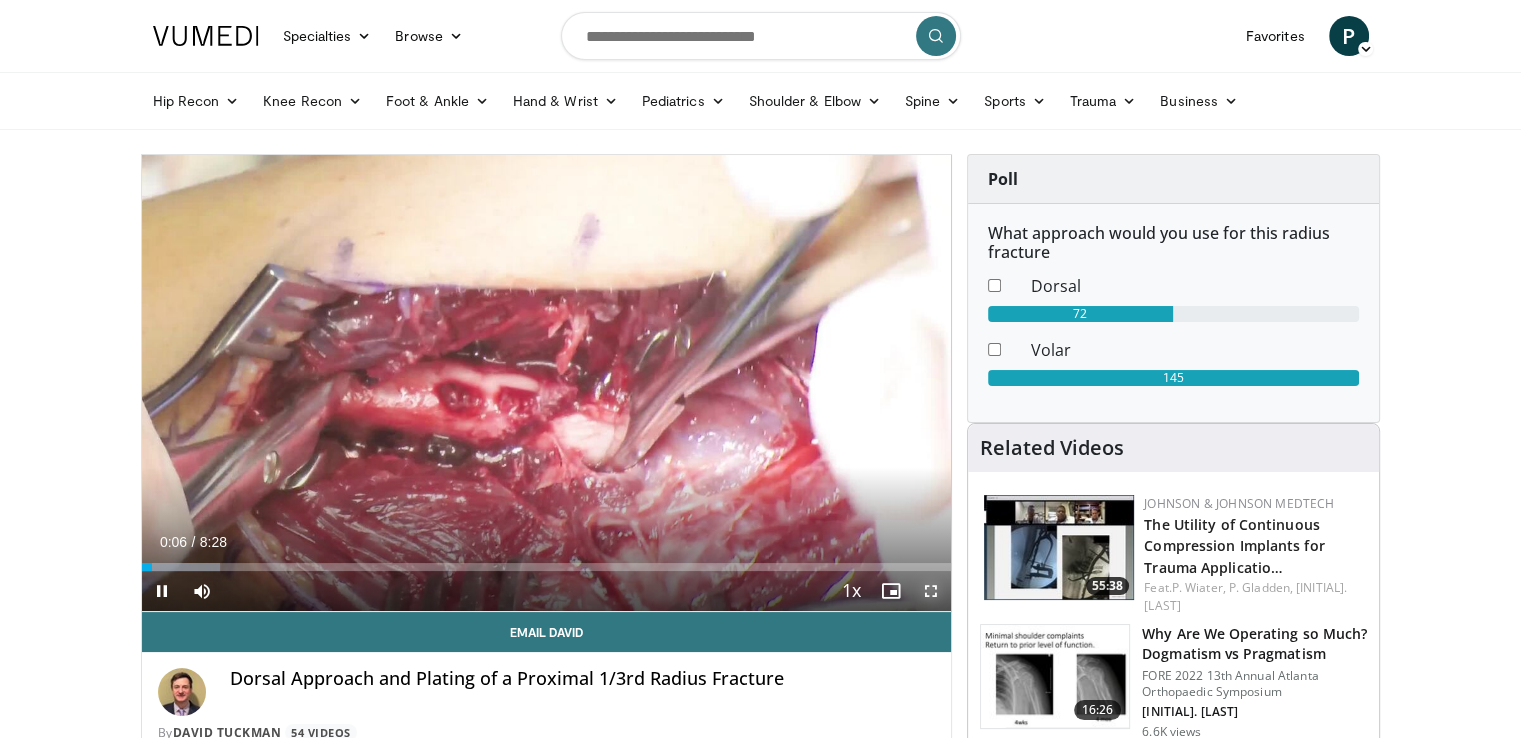 click at bounding box center (931, 591) 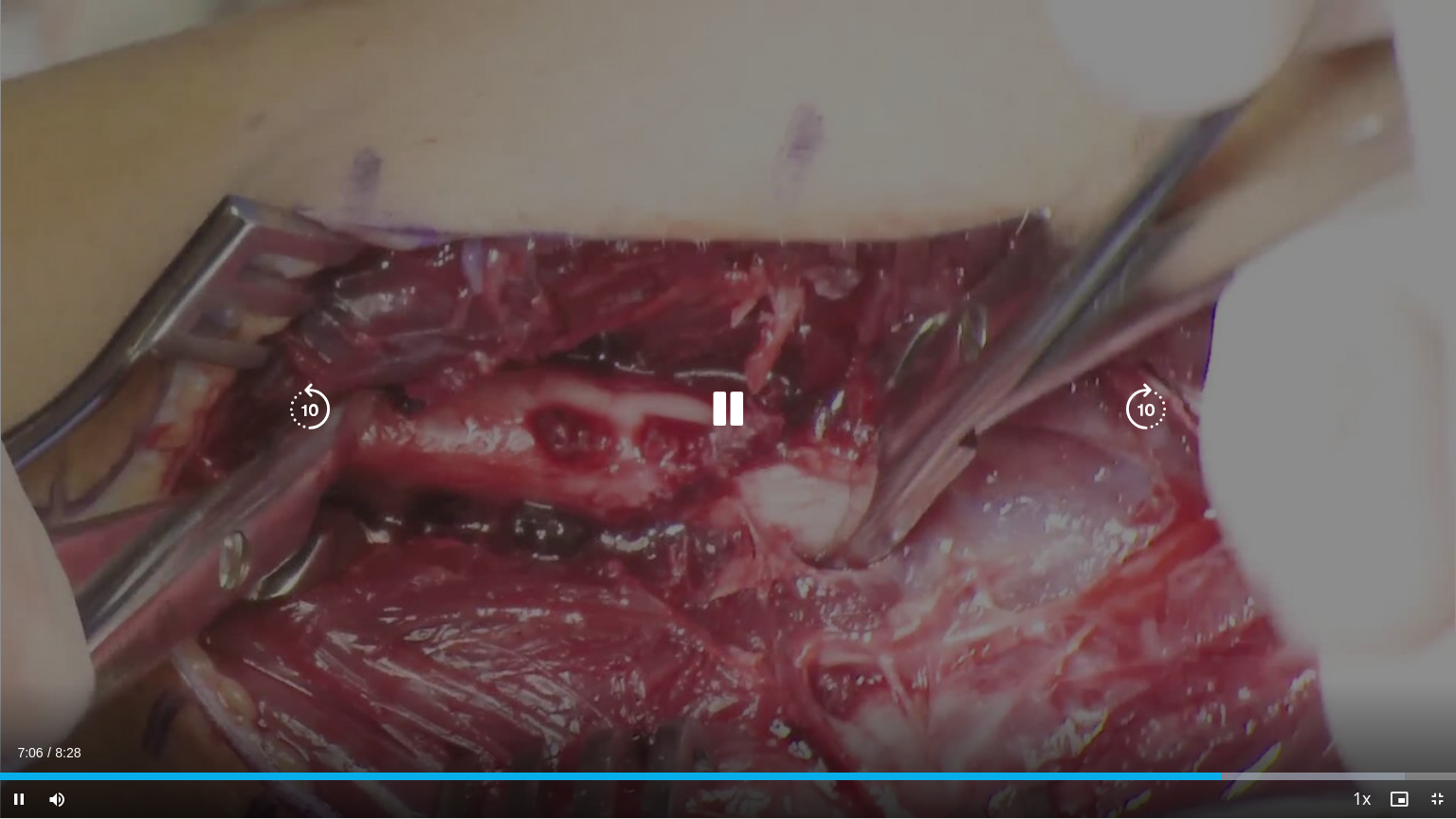 click at bounding box center [728, 410] 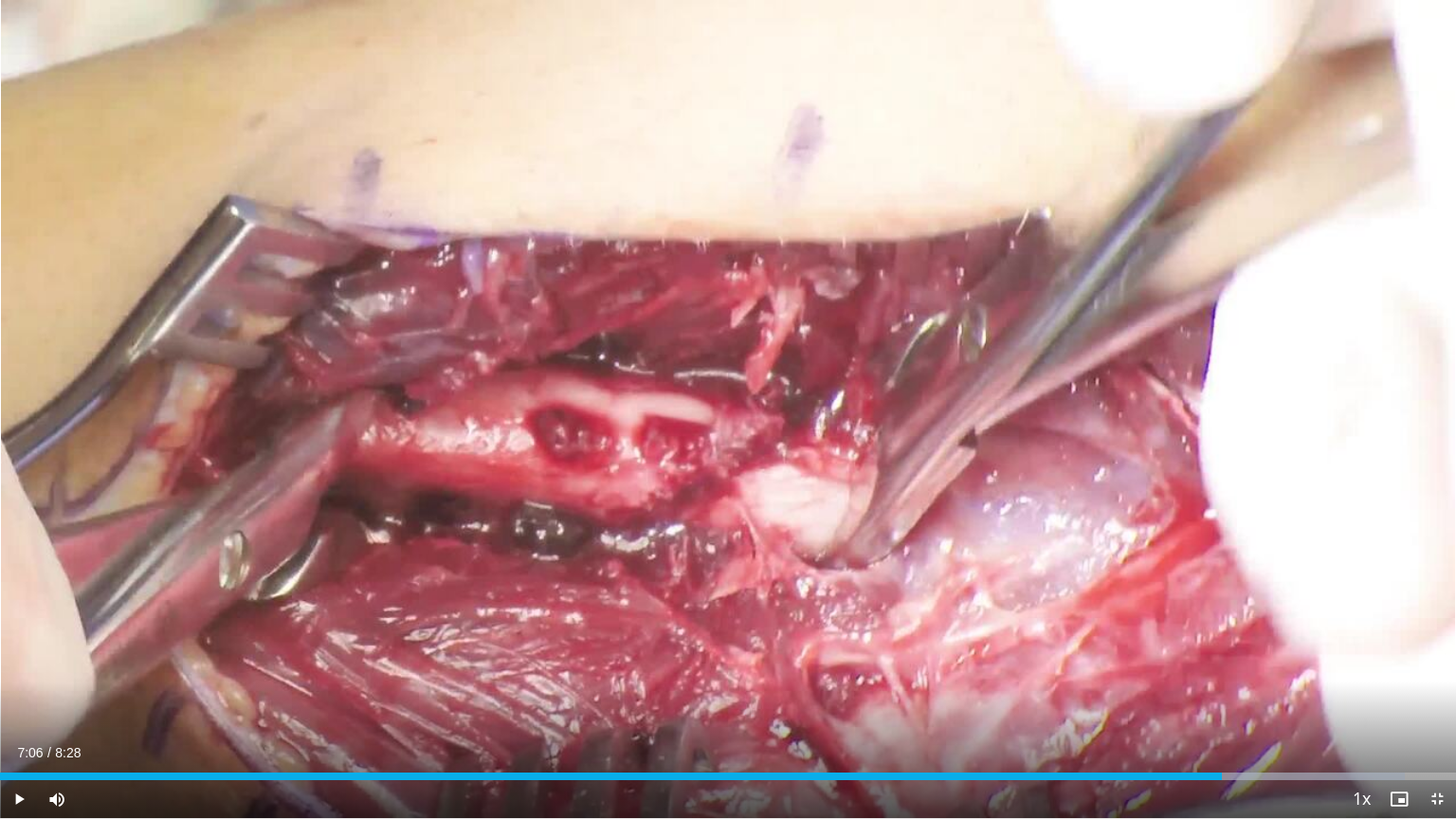 type 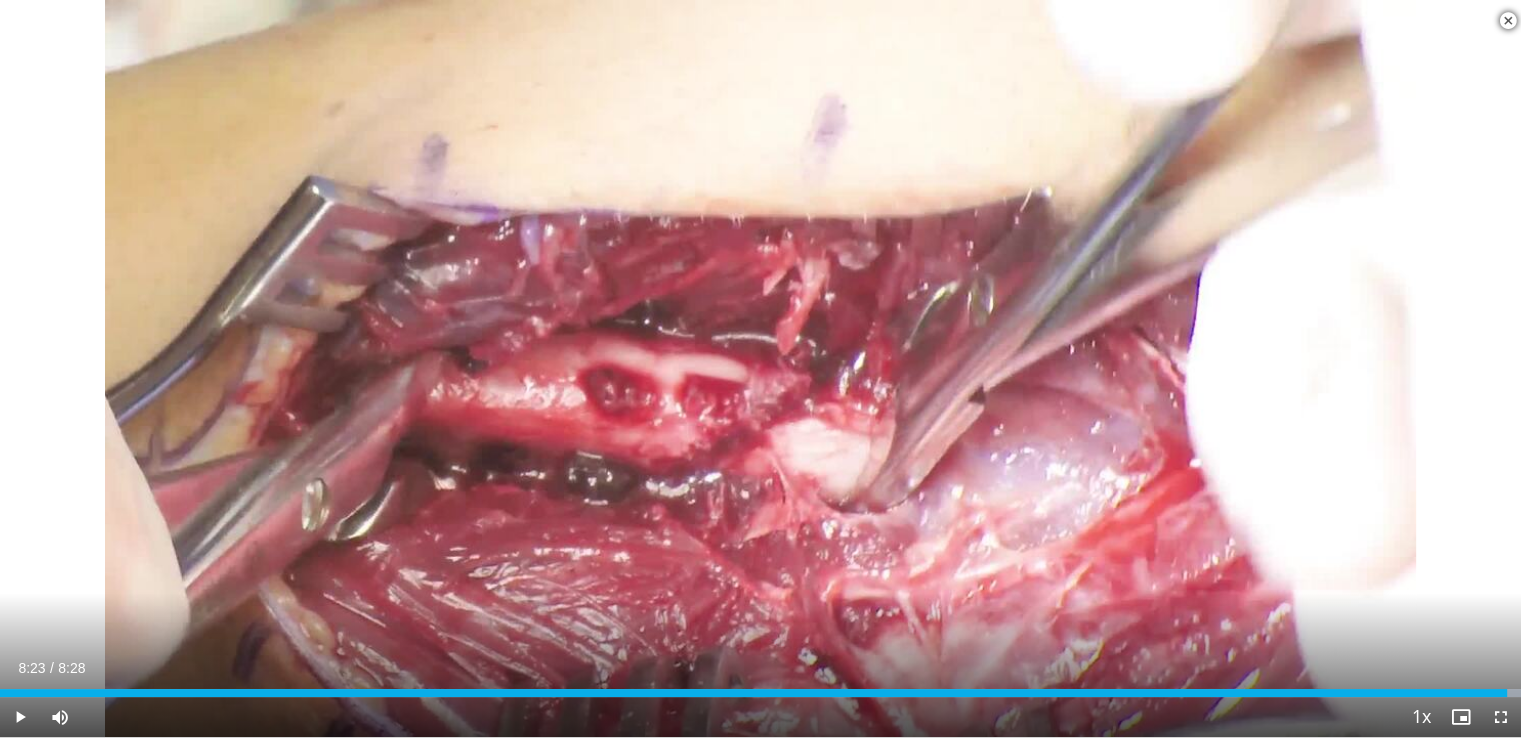 scroll, scrollTop: 768, scrollLeft: 0, axis: vertical 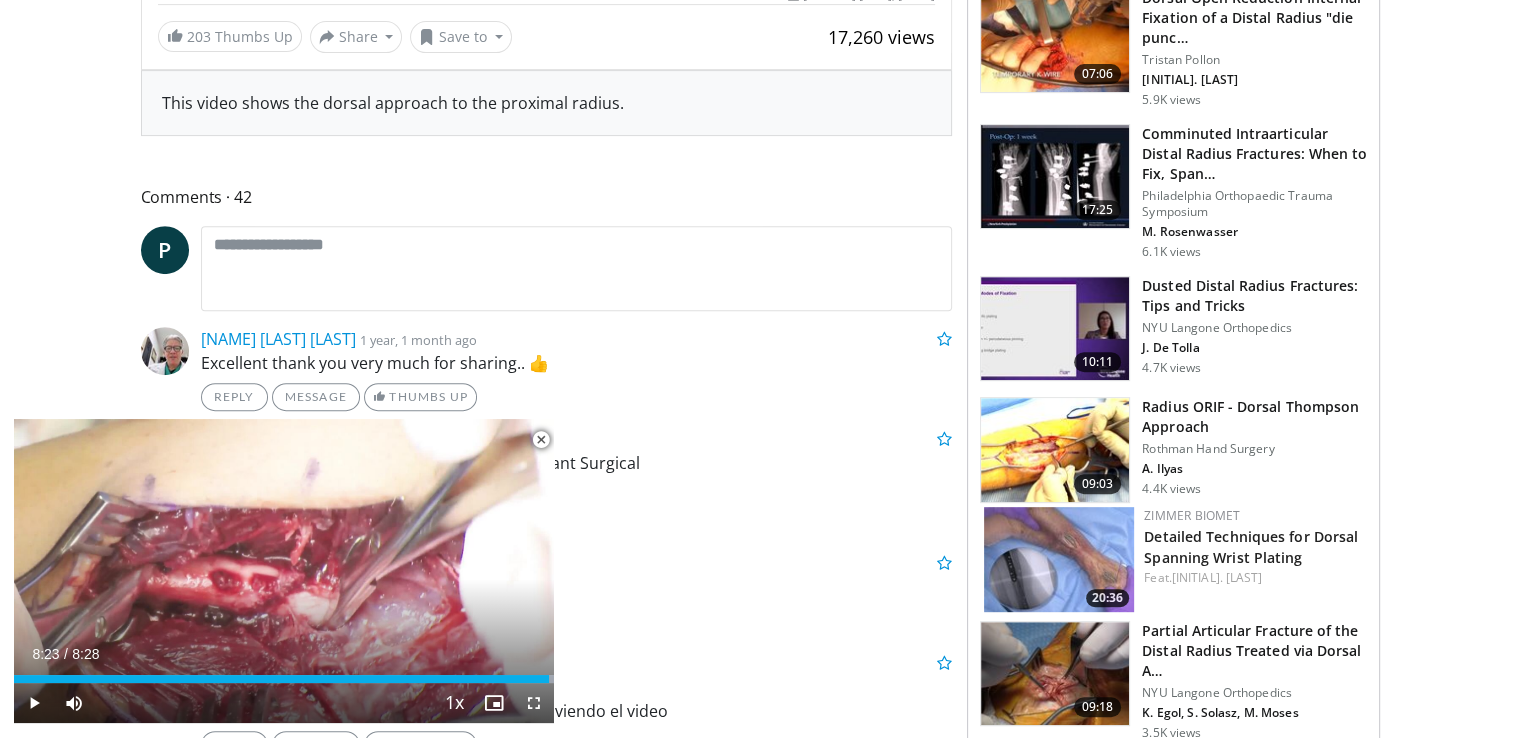 click at bounding box center [541, 440] 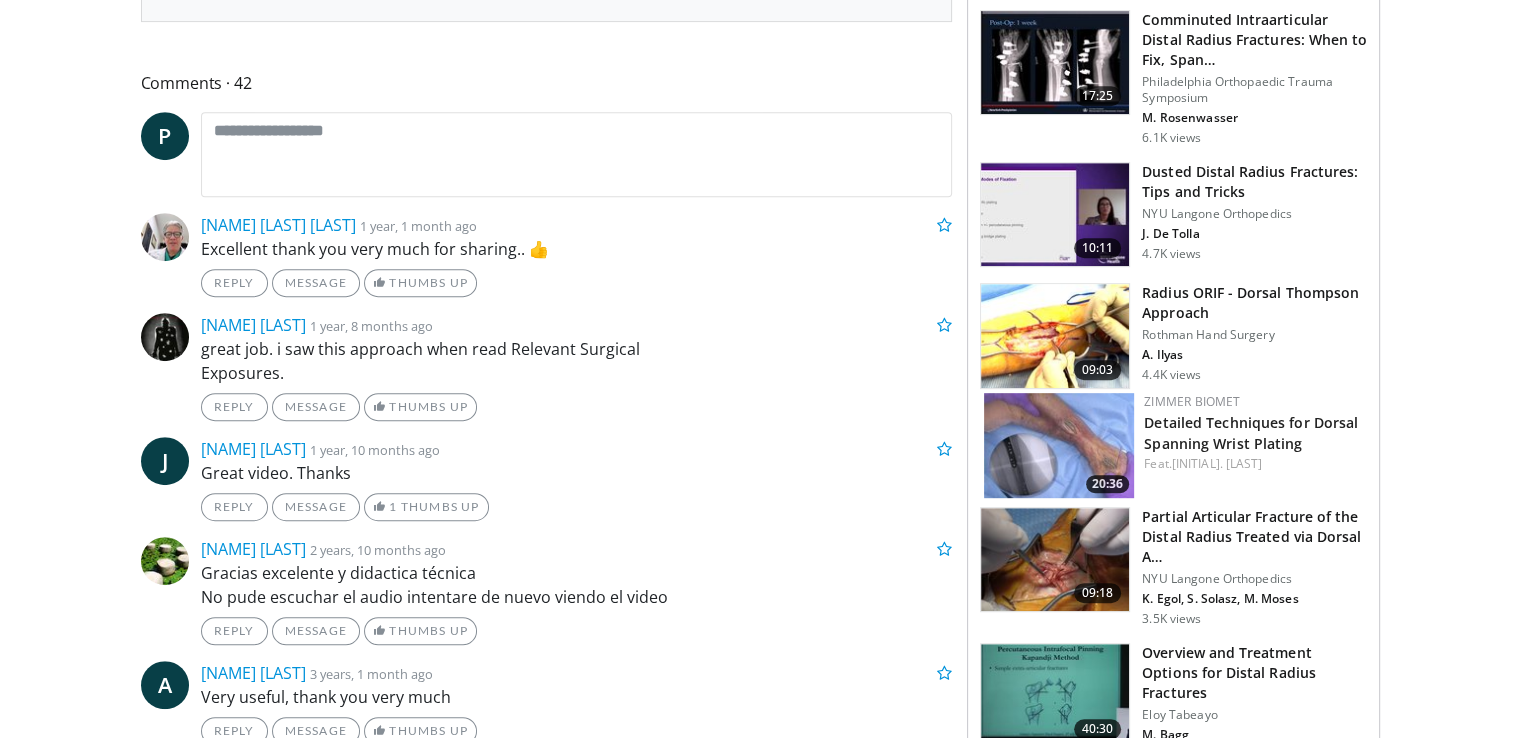 scroll, scrollTop: 936, scrollLeft: 0, axis: vertical 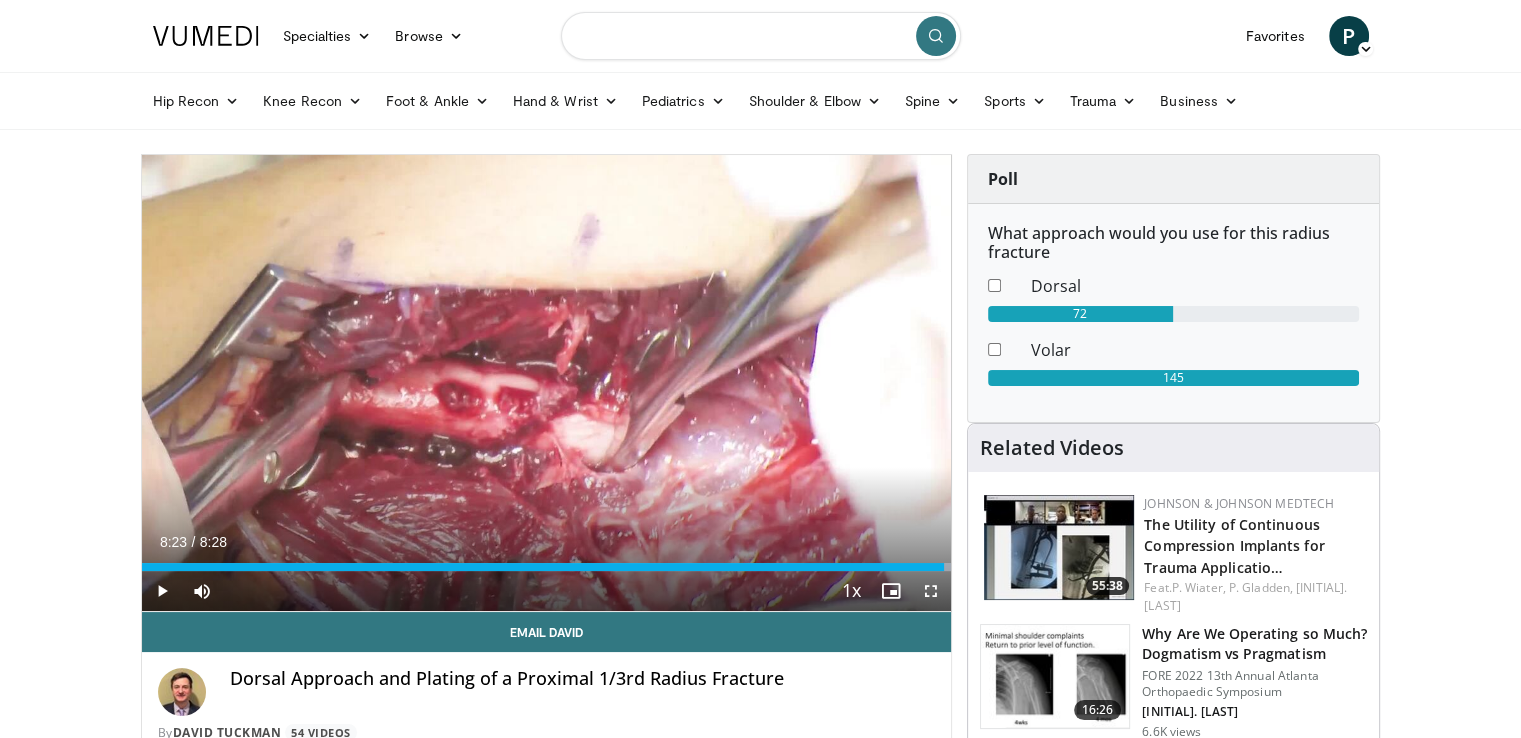 click at bounding box center (761, 36) 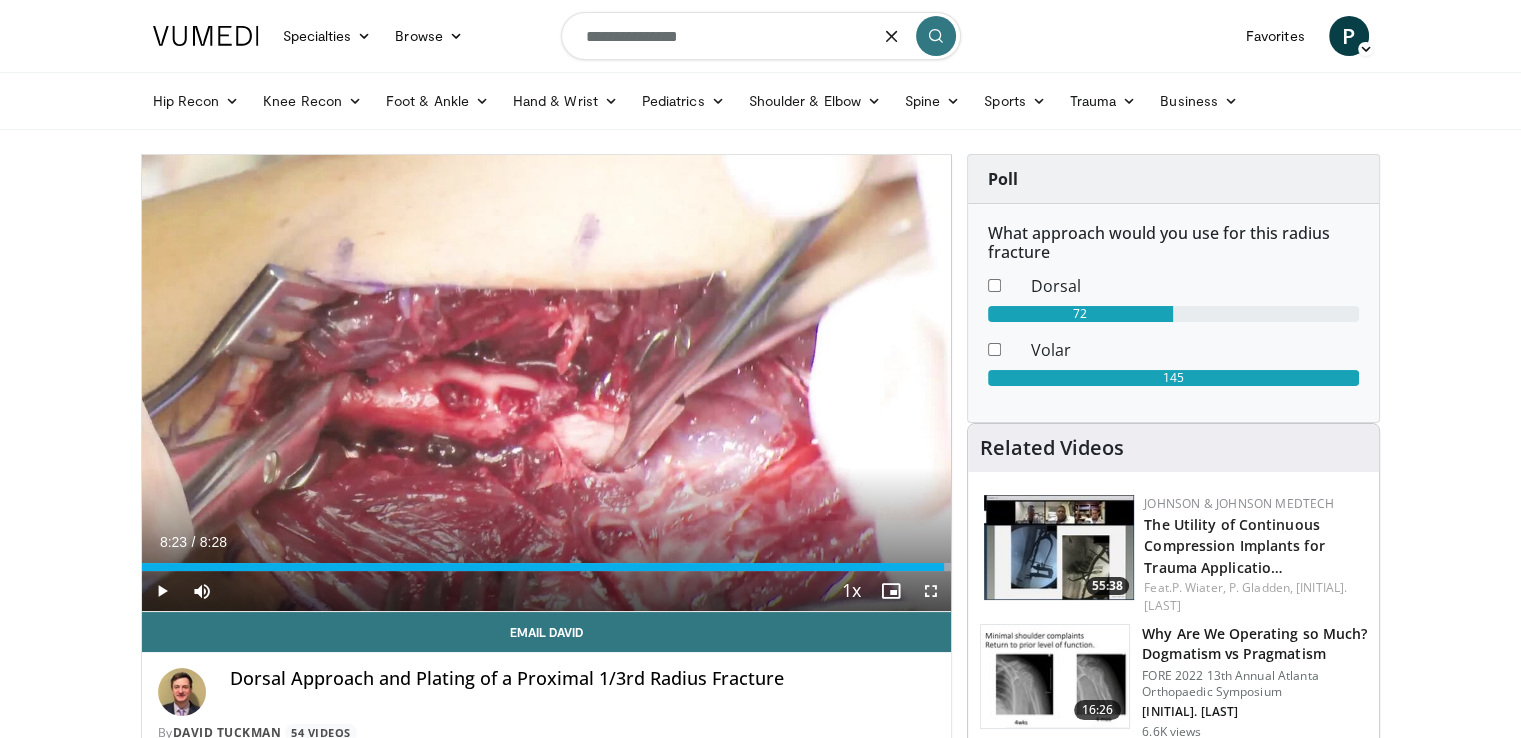 type on "**********" 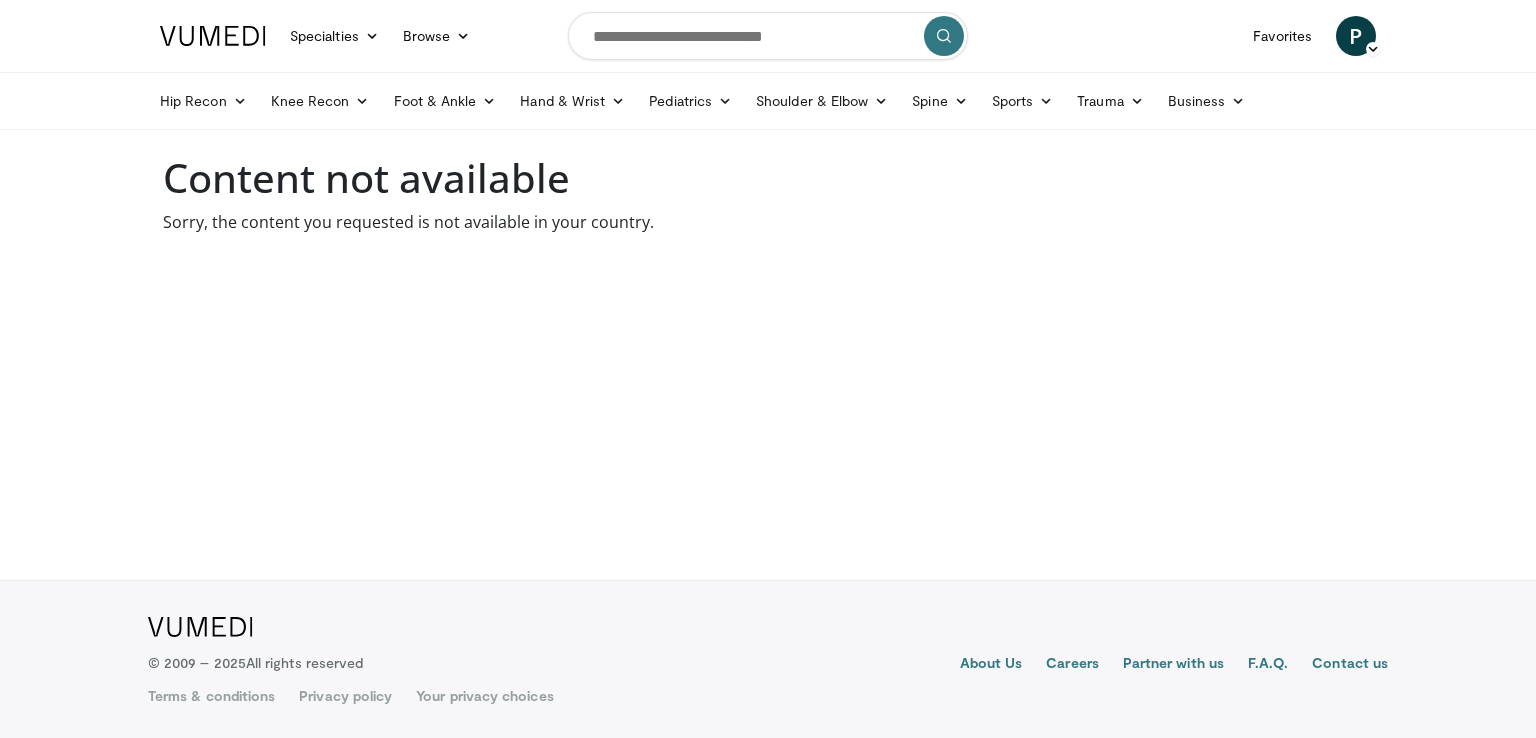 scroll, scrollTop: 0, scrollLeft: 0, axis: both 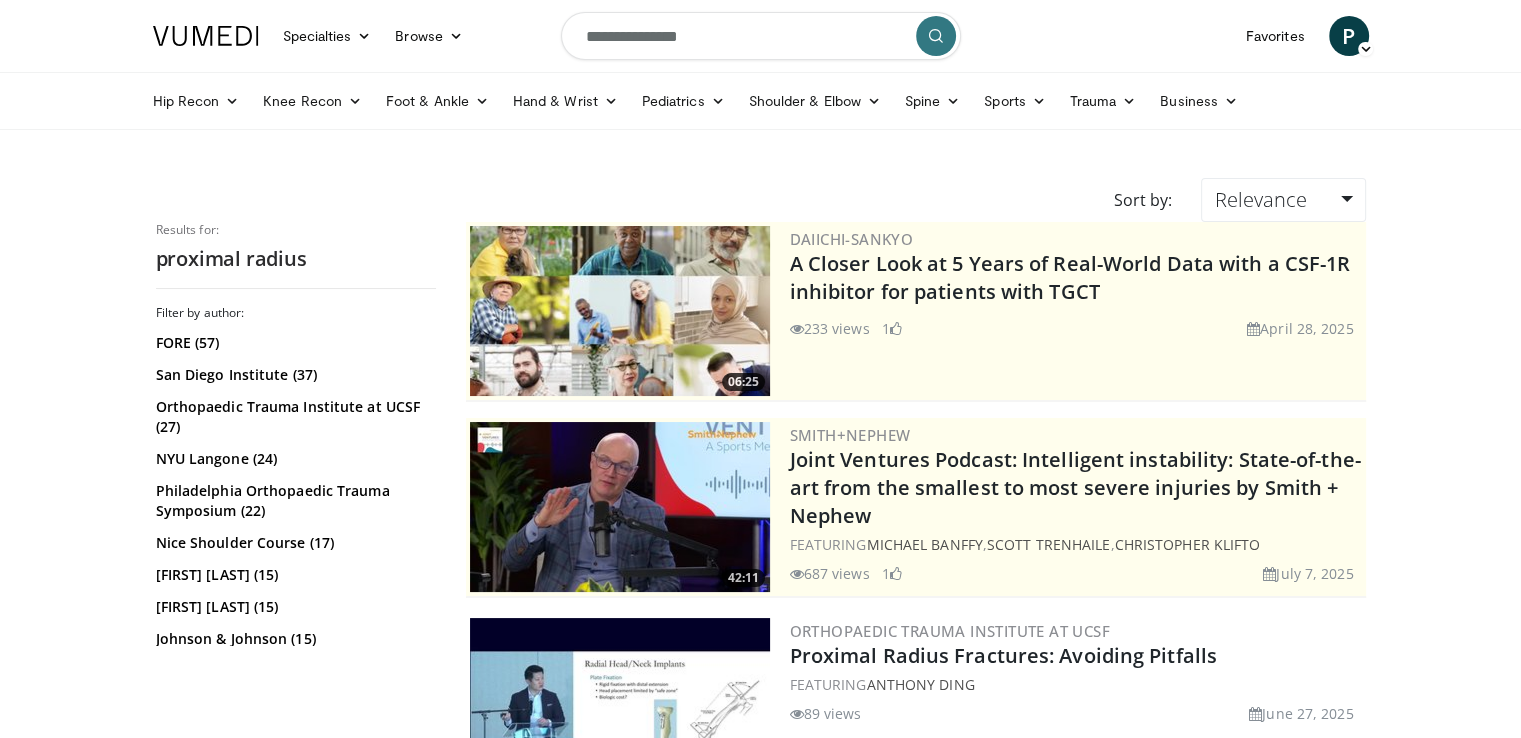 click on "**********" at bounding box center (761, 36) 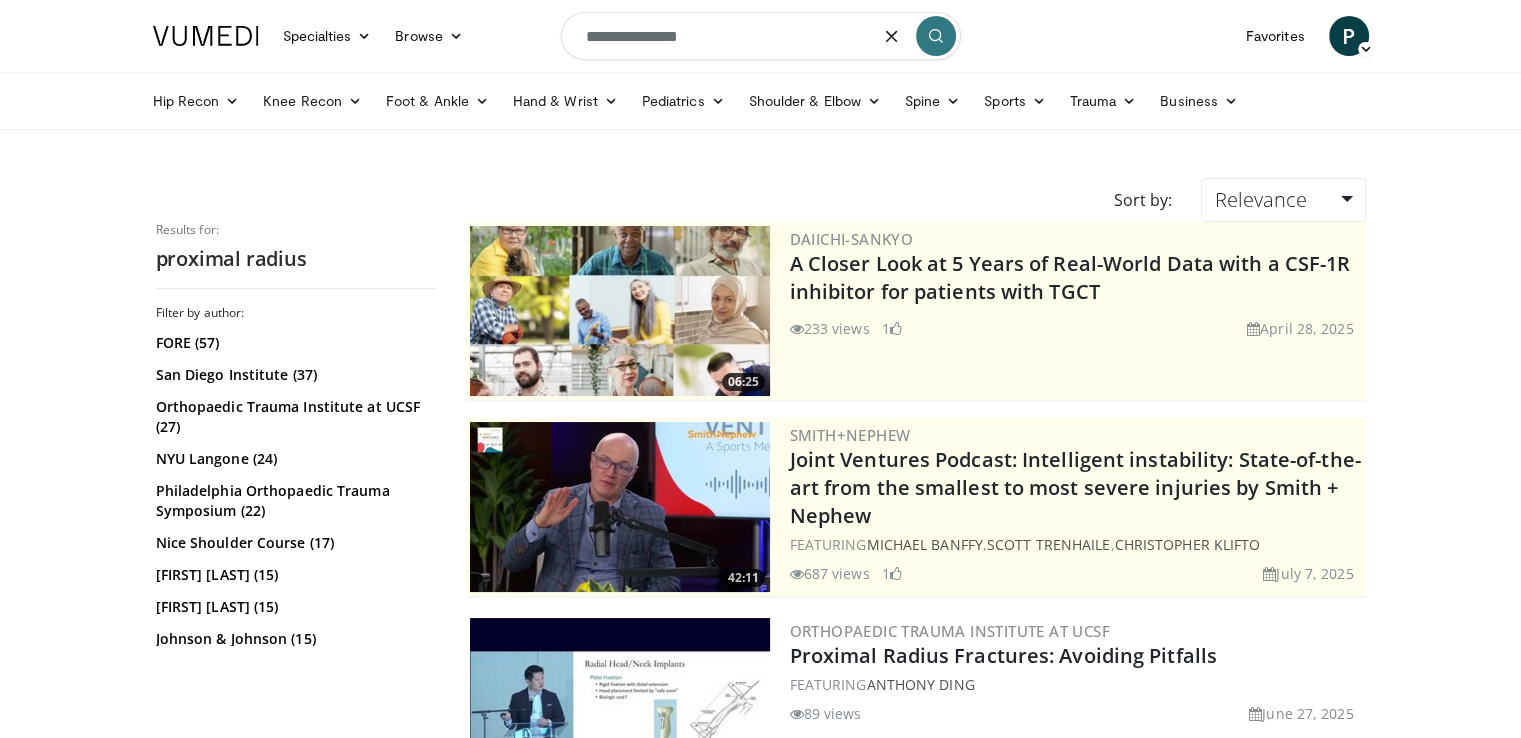 click on "**********" at bounding box center [761, 36] 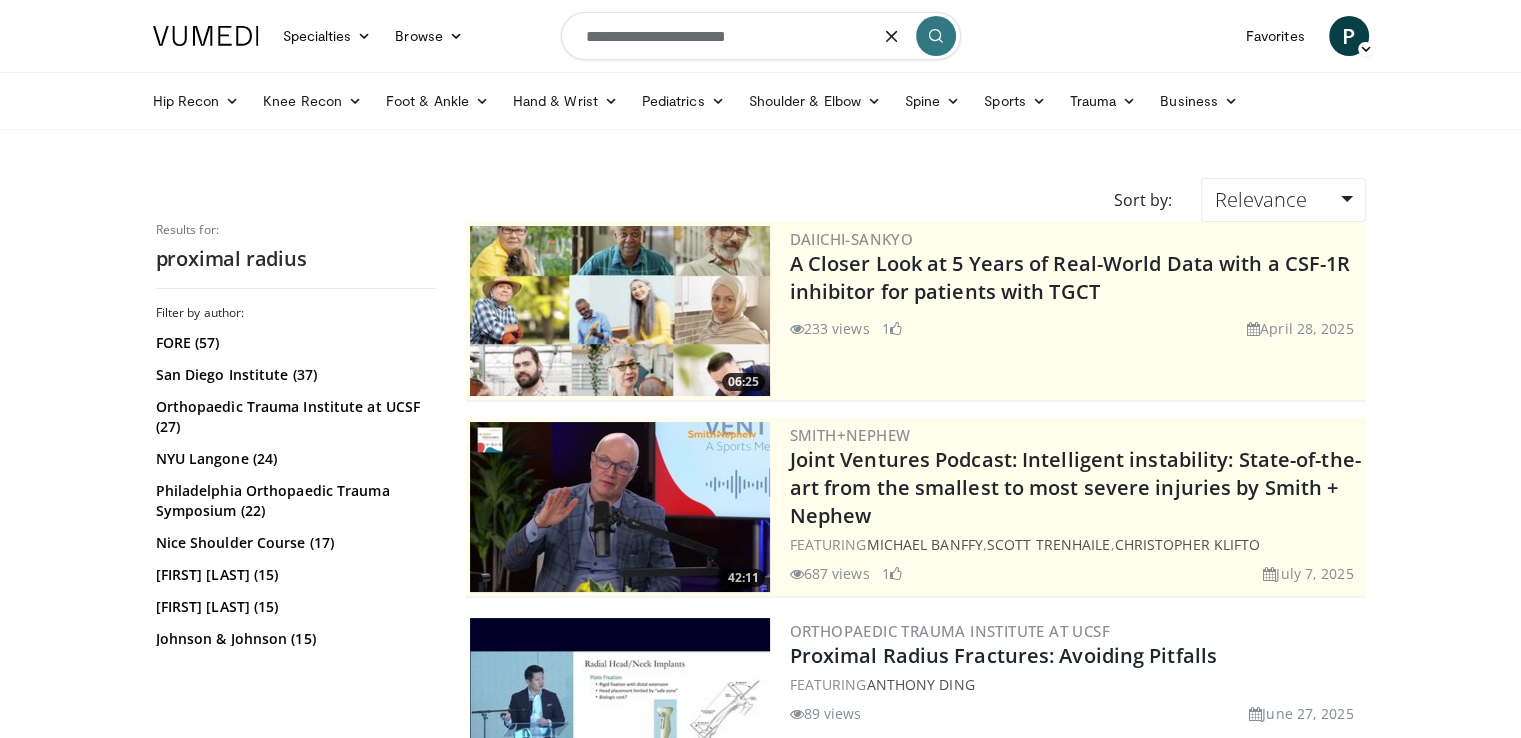 type on "**********" 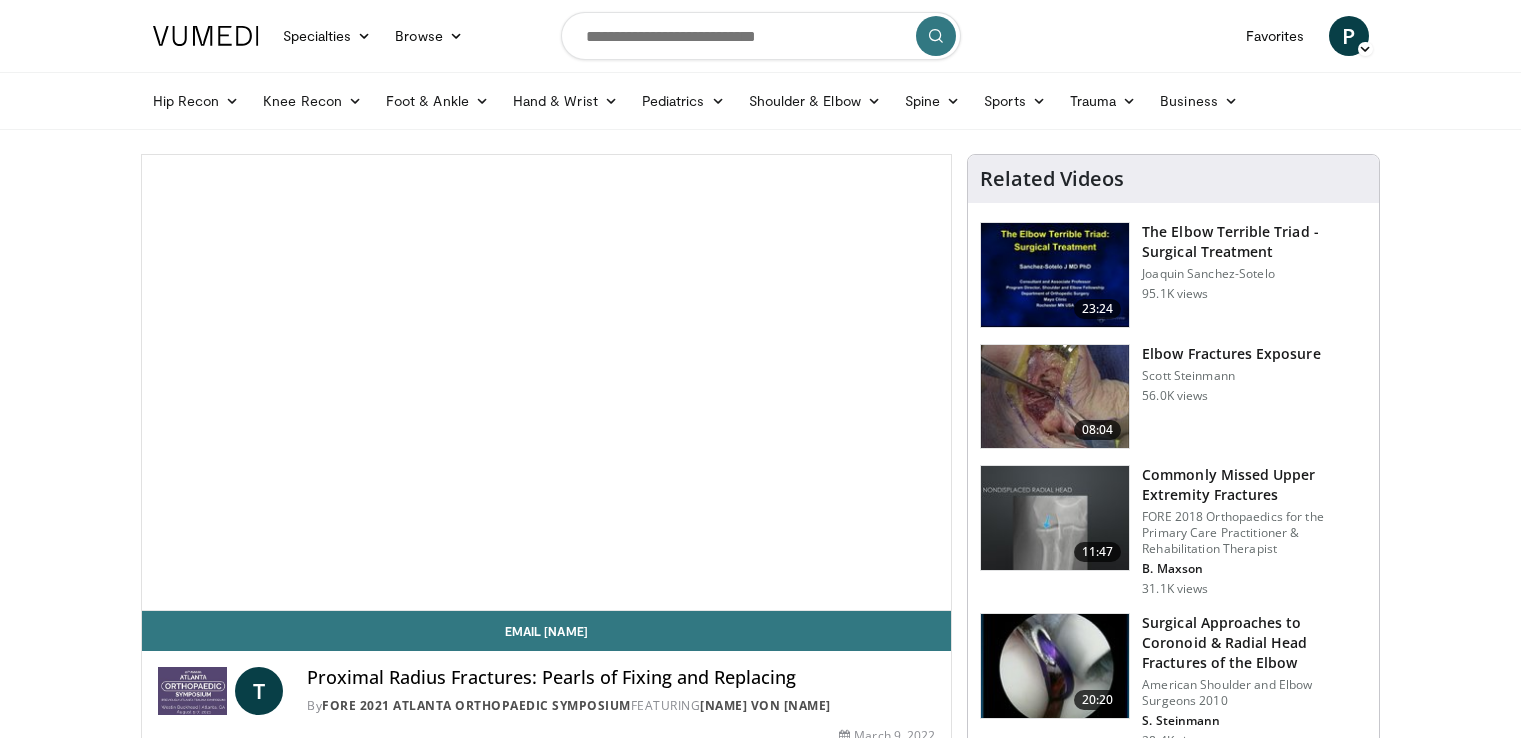 scroll, scrollTop: 0, scrollLeft: 0, axis: both 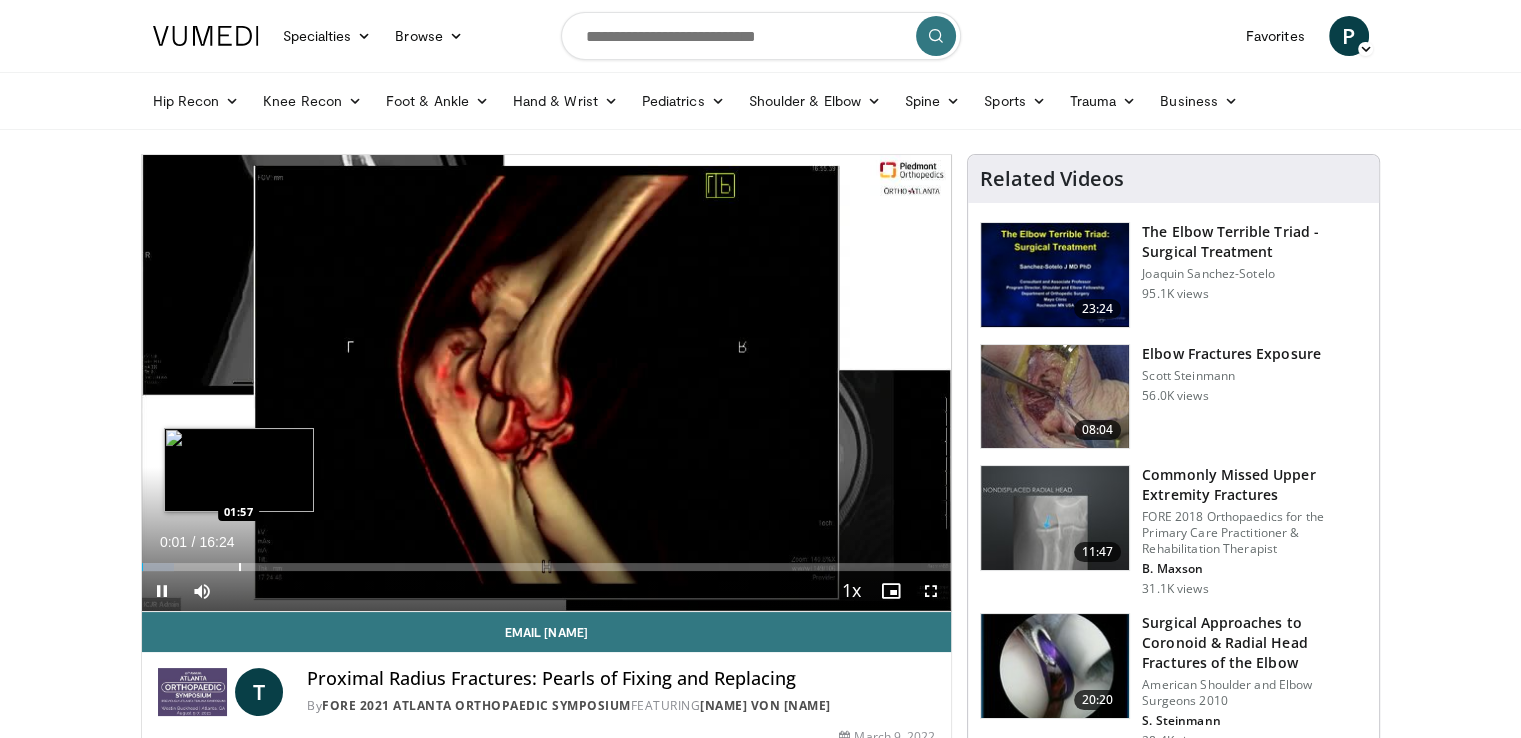 click on "Loaded :  4.03% 00:01 01:57" at bounding box center [547, 561] 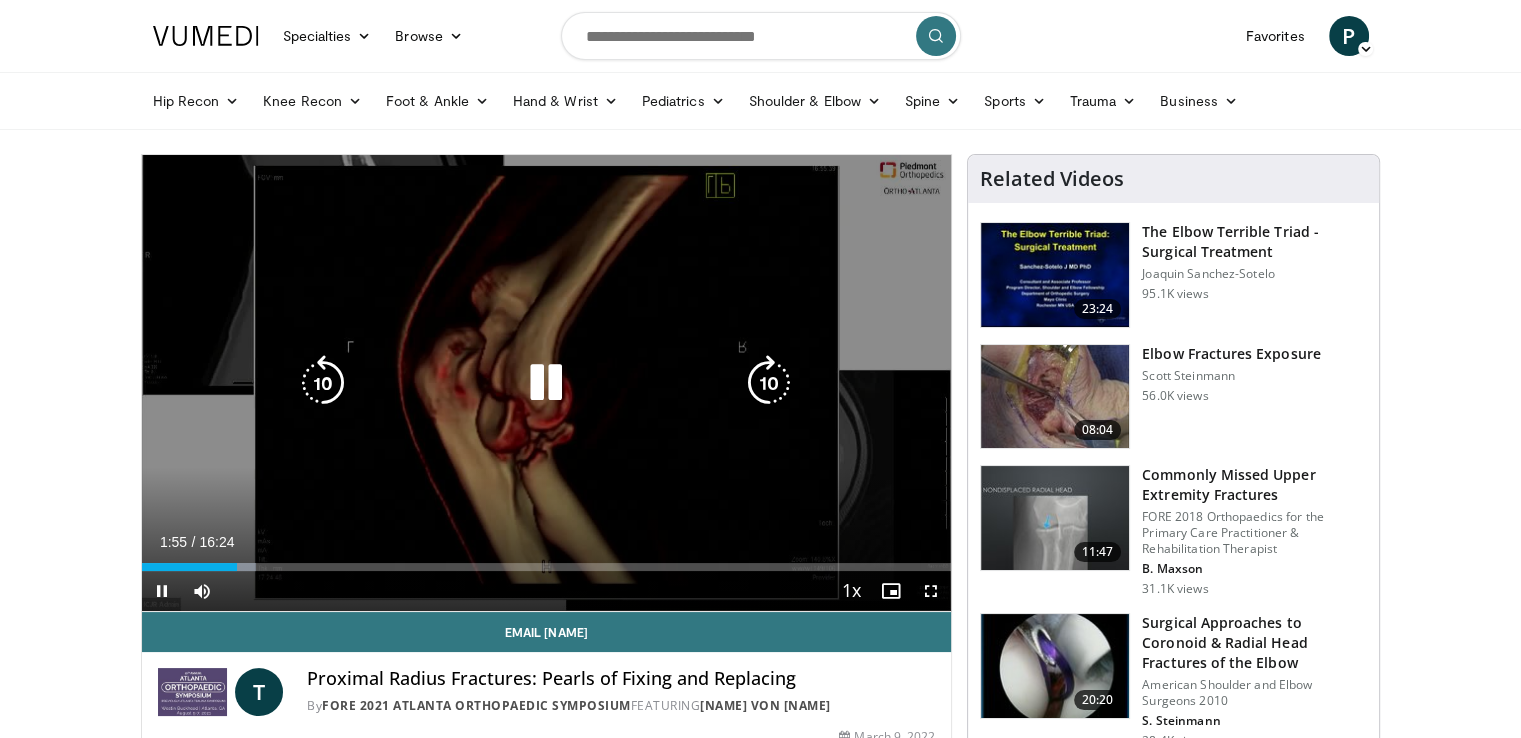 drag, startPoint x: 236, startPoint y: 558, endPoint x: 372, endPoint y: 489, distance: 152.50246 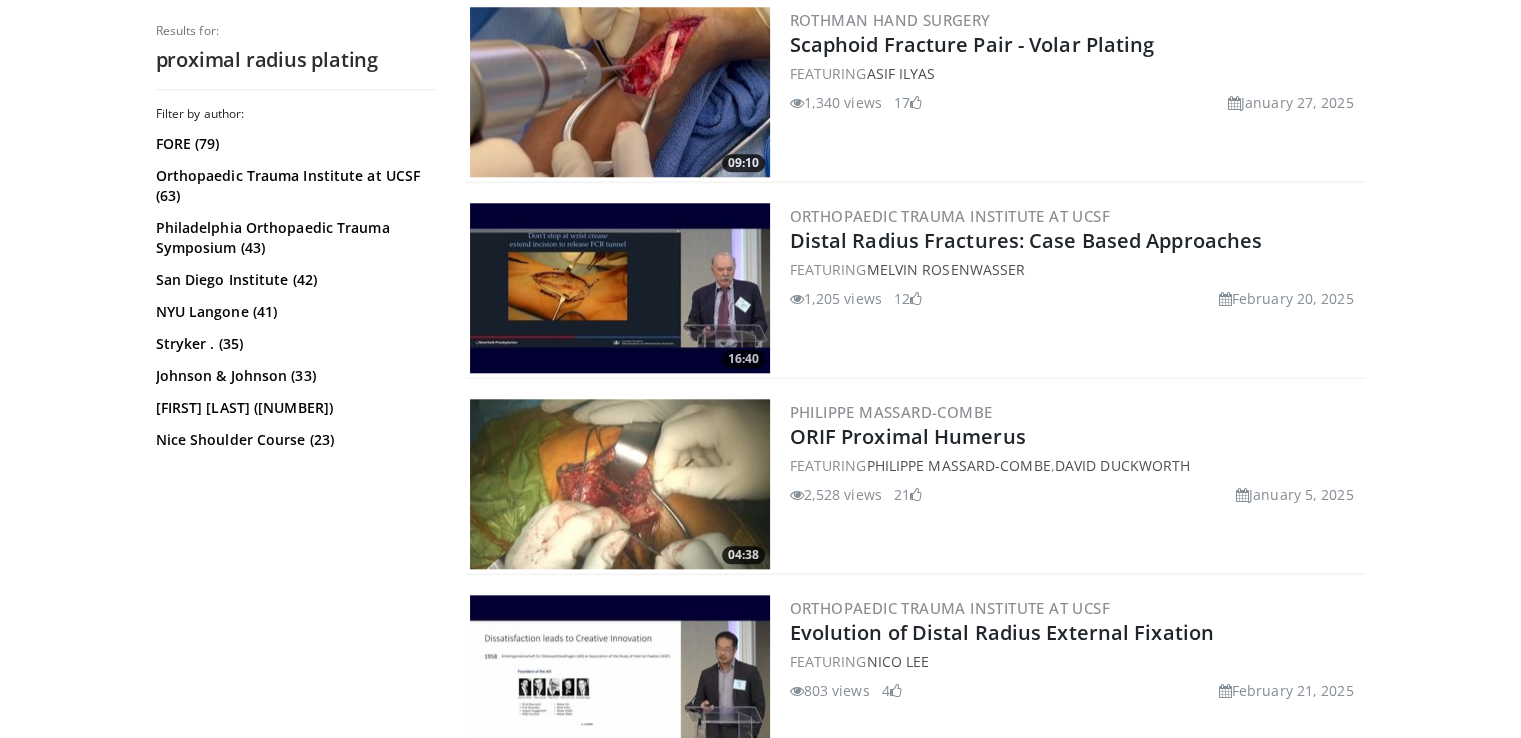 scroll, scrollTop: 2009, scrollLeft: 0, axis: vertical 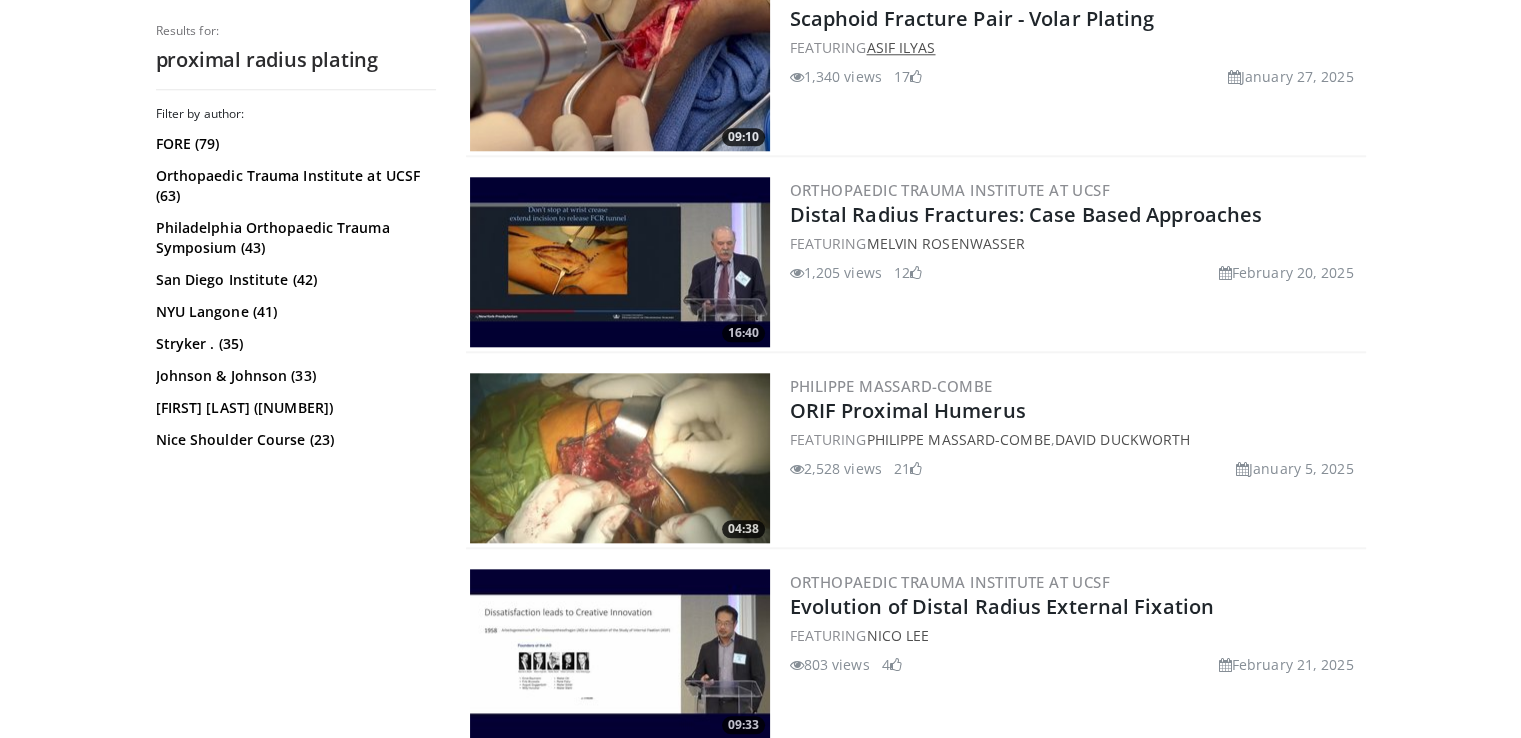 click on "Asif Ilyas" at bounding box center [900, 47] 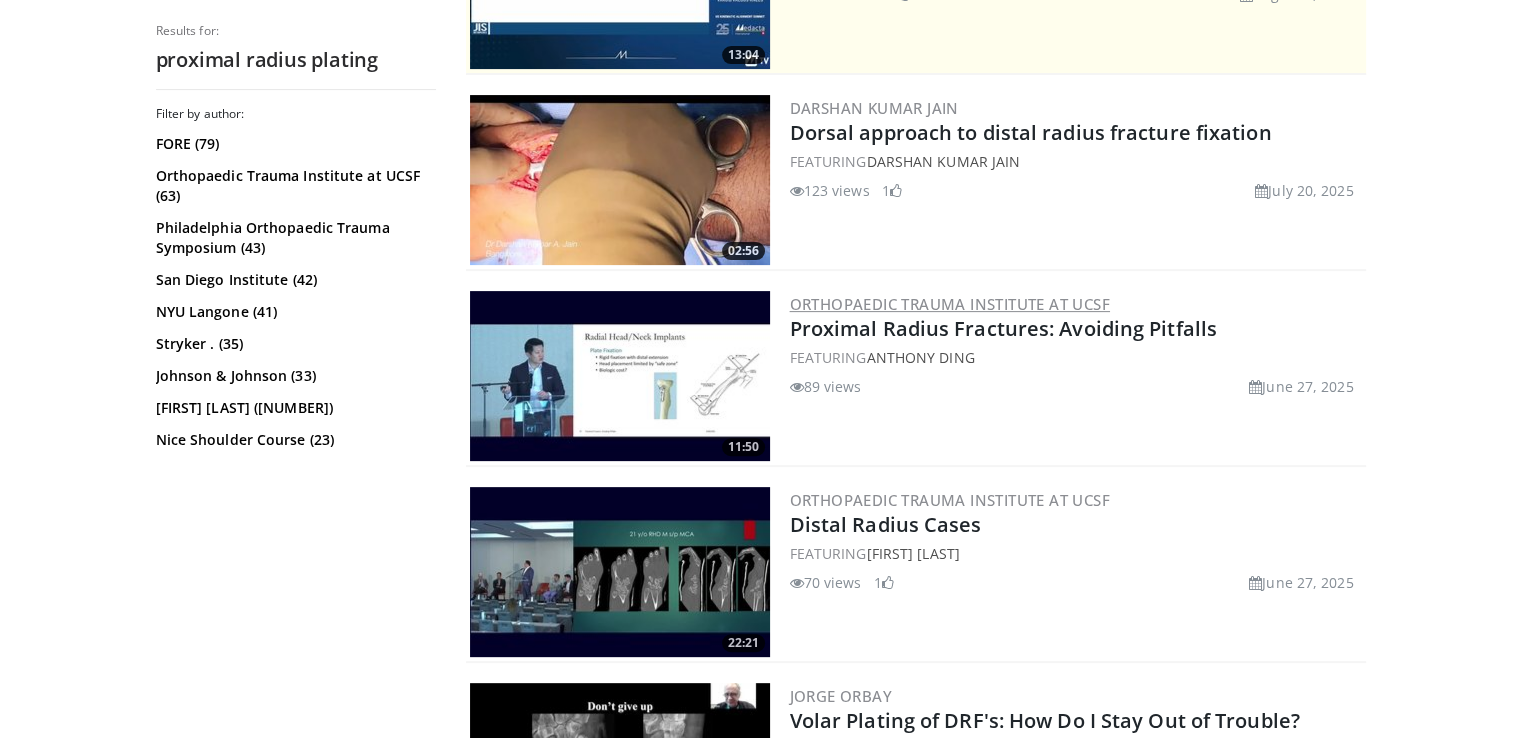scroll, scrollTop: 509, scrollLeft: 0, axis: vertical 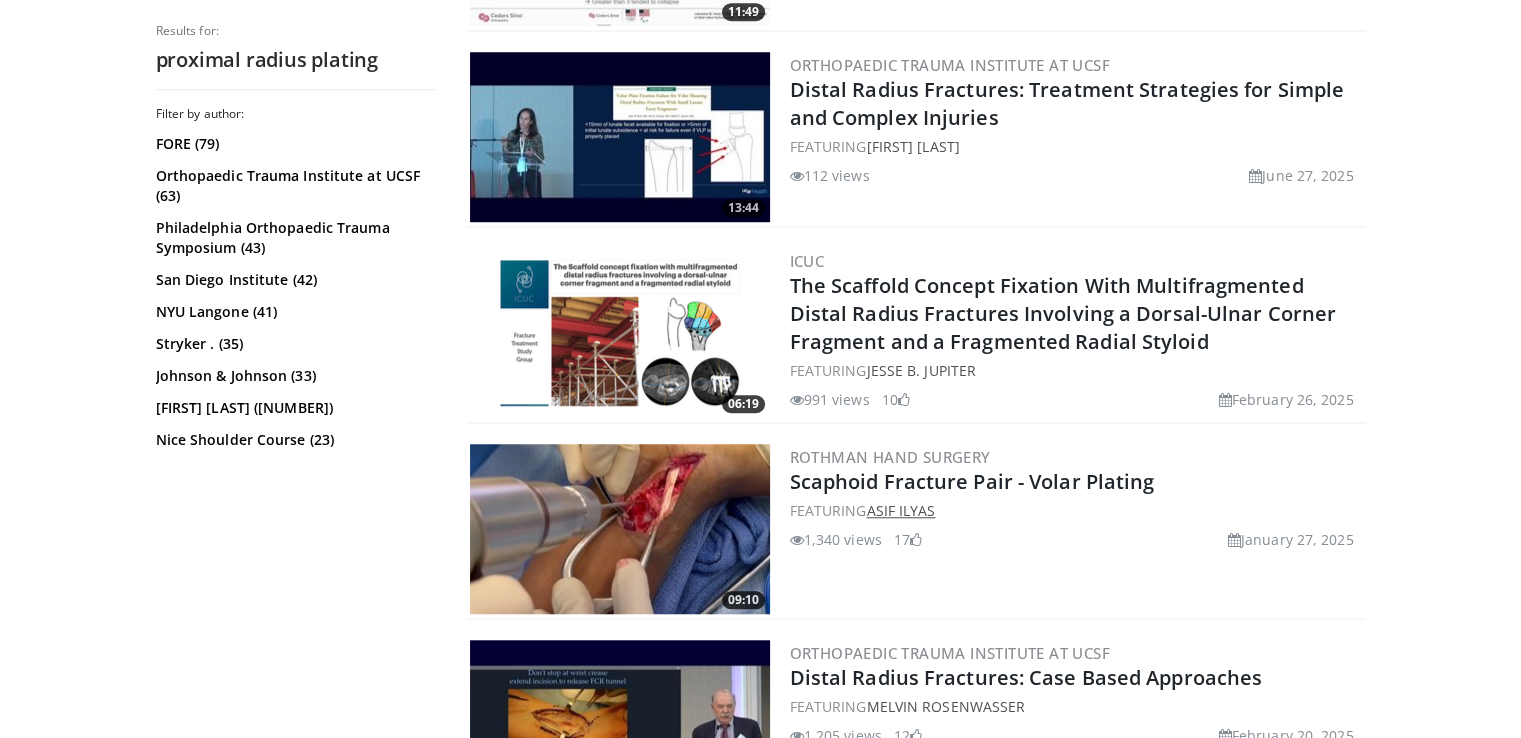 click on "Asif Ilyas" at bounding box center (900, 510) 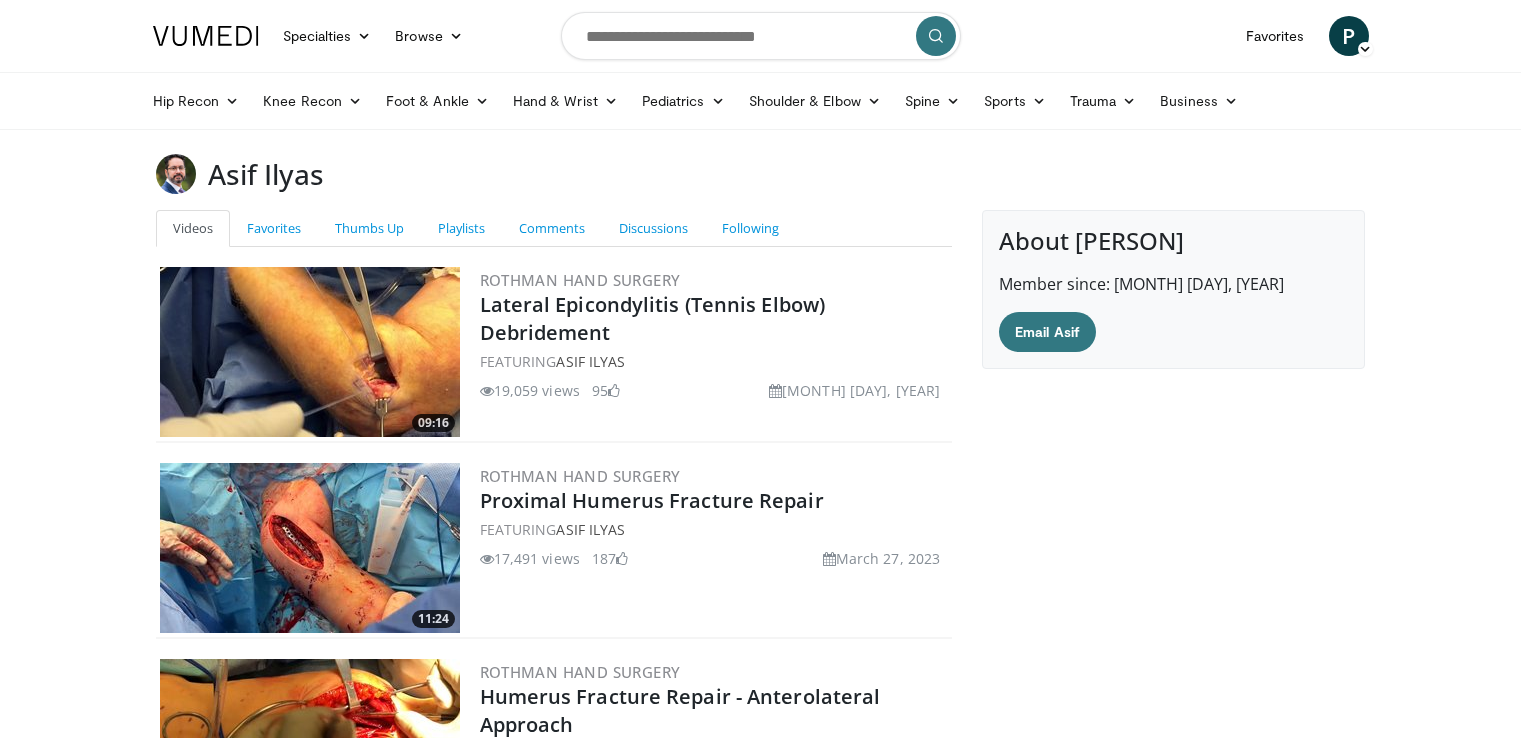 scroll, scrollTop: 0, scrollLeft: 0, axis: both 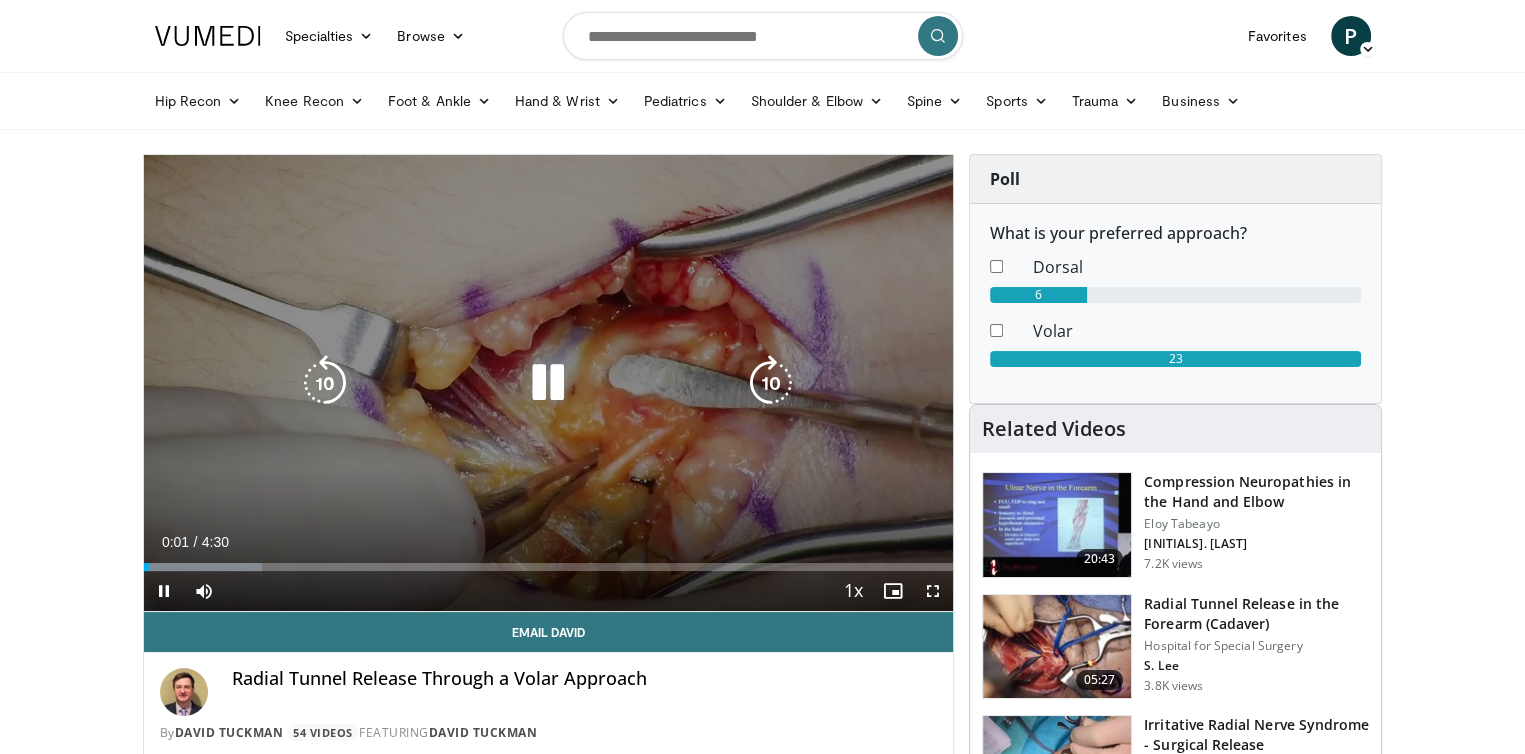 click at bounding box center [548, 383] 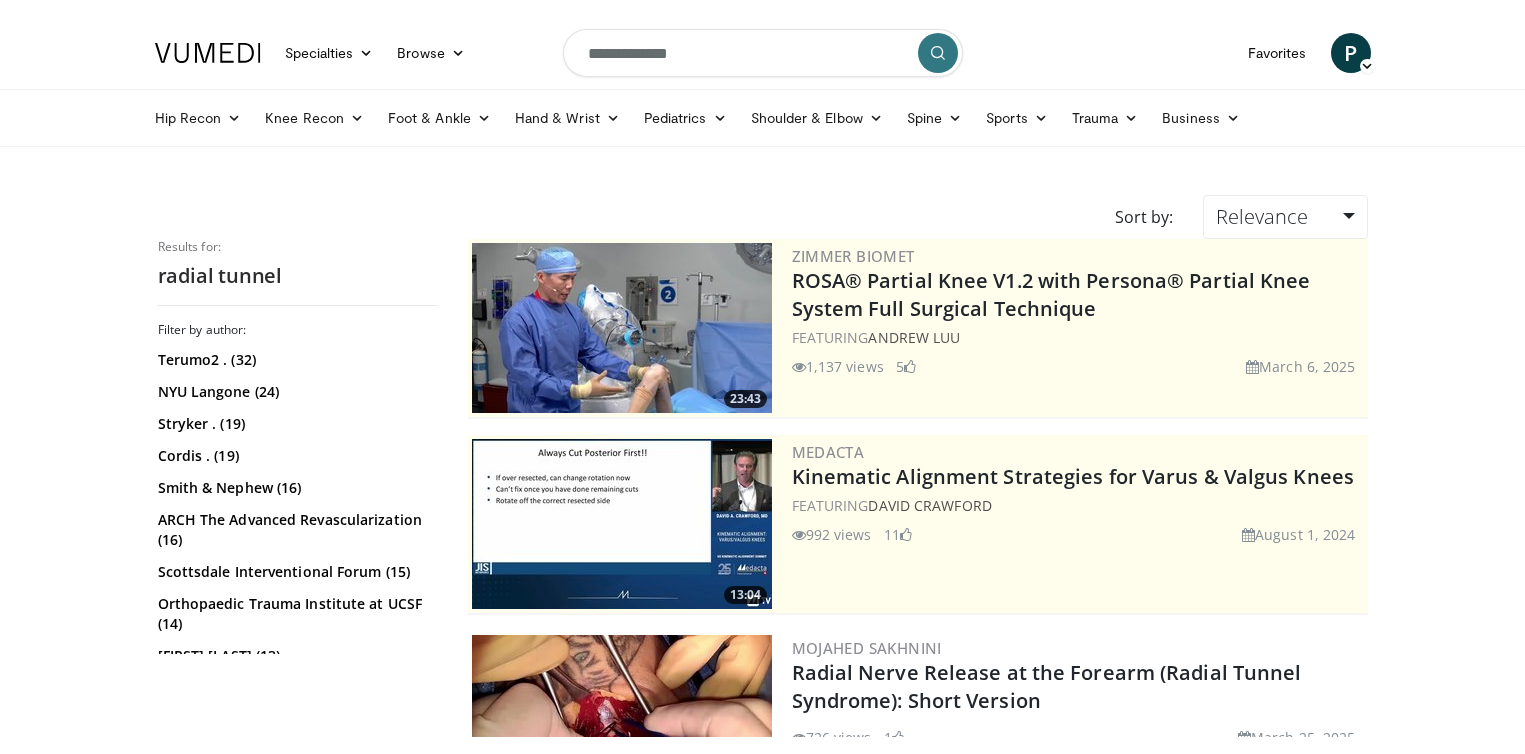 scroll, scrollTop: 4005, scrollLeft: 0, axis: vertical 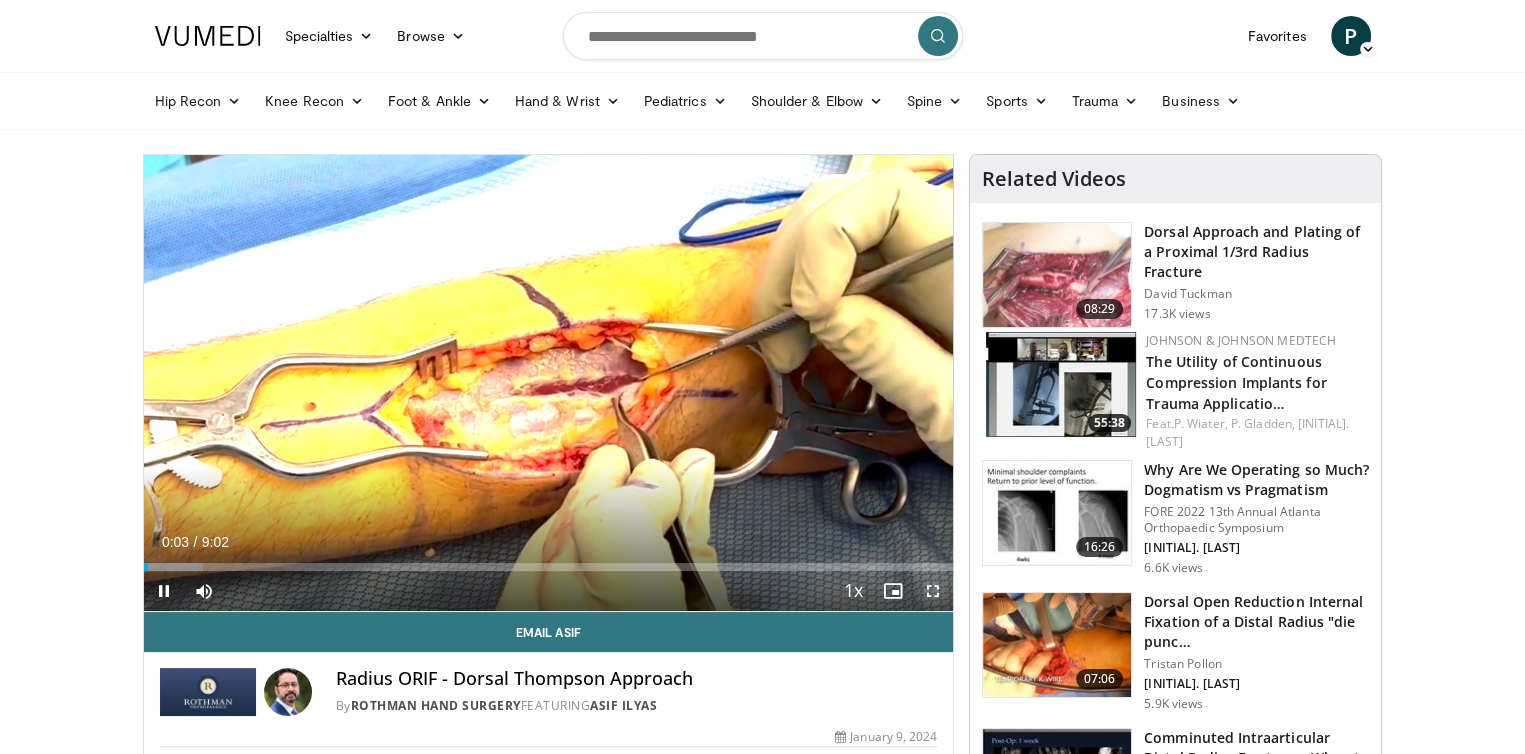 click at bounding box center (933, 591) 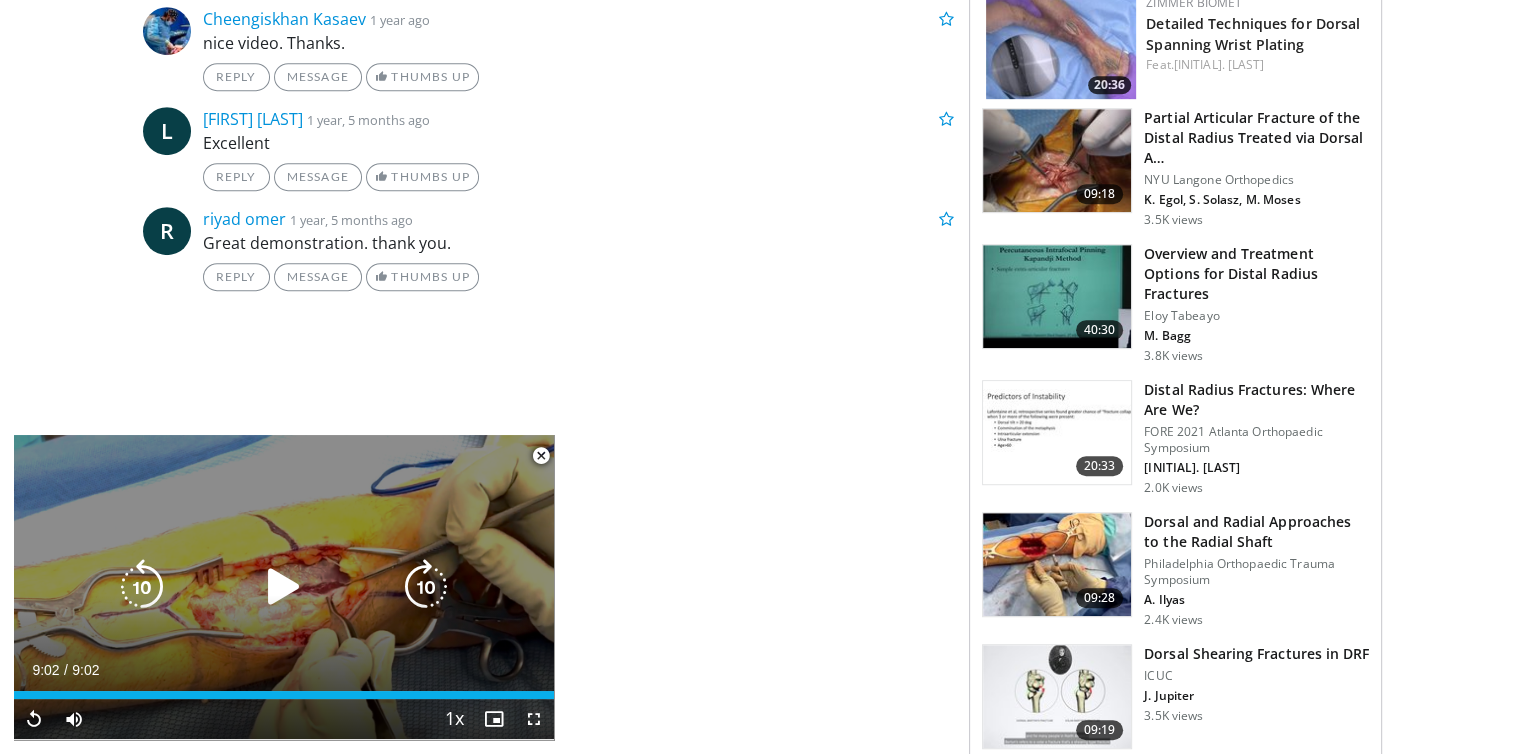 scroll, scrollTop: 1016, scrollLeft: 0, axis: vertical 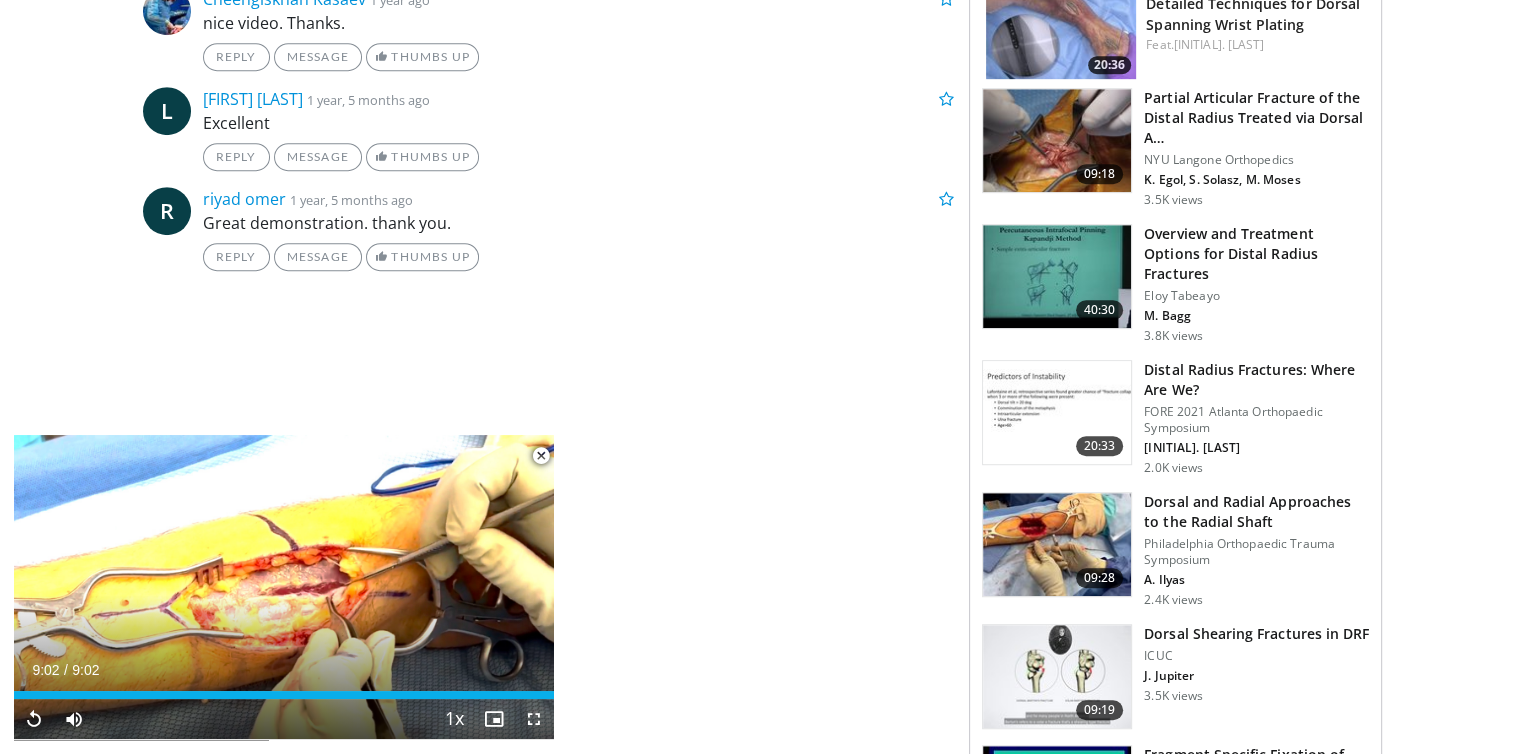 click at bounding box center (541, 456) 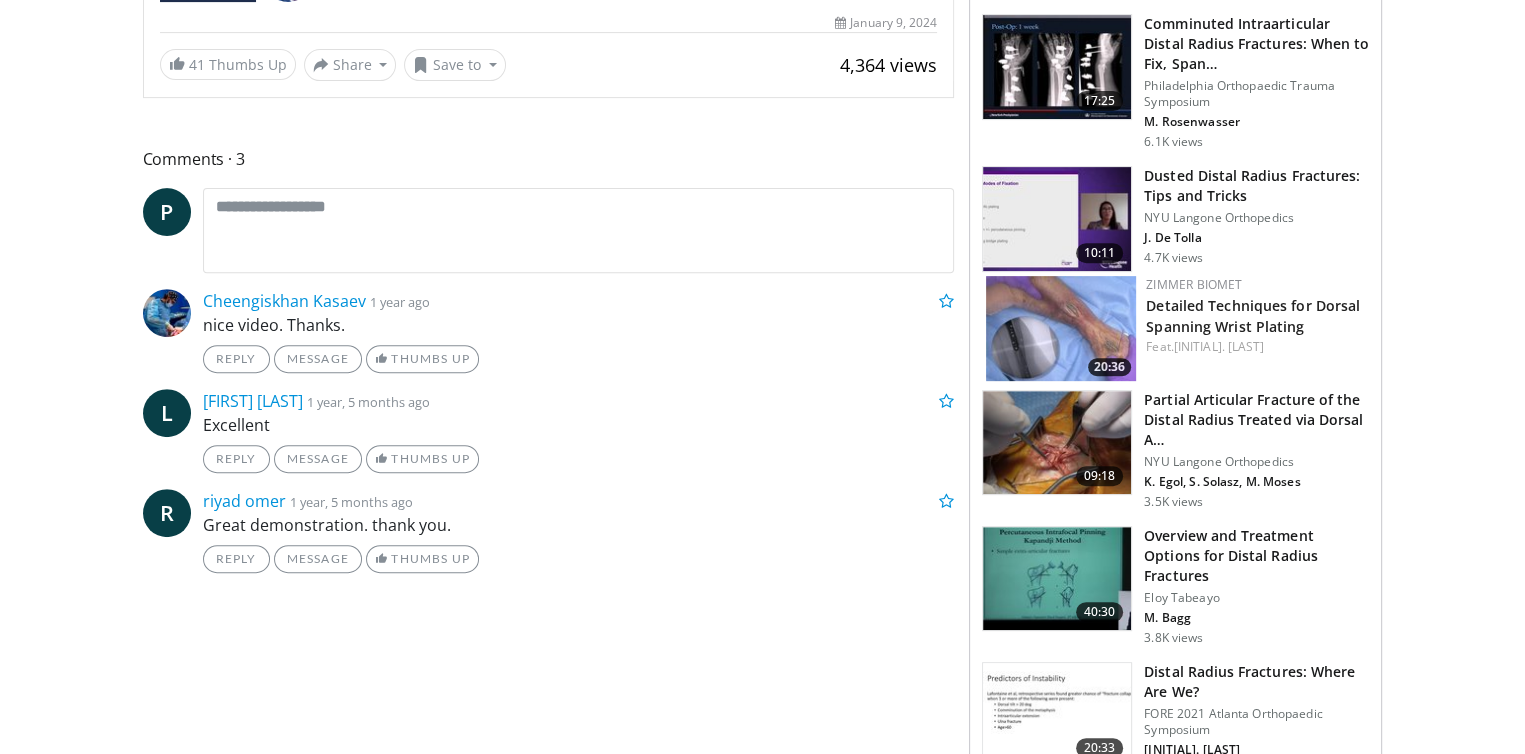 scroll, scrollTop: 724, scrollLeft: 0, axis: vertical 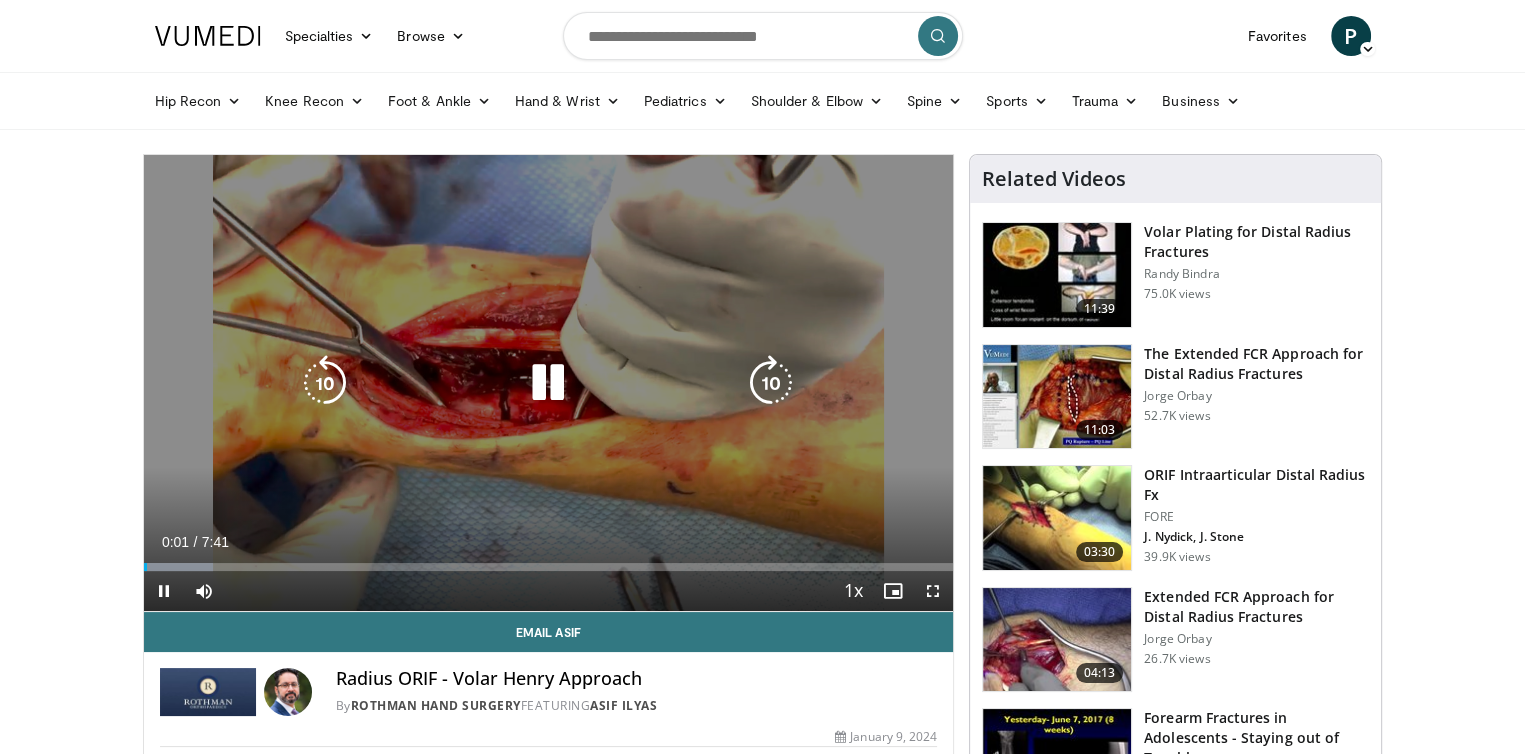 click at bounding box center [548, 383] 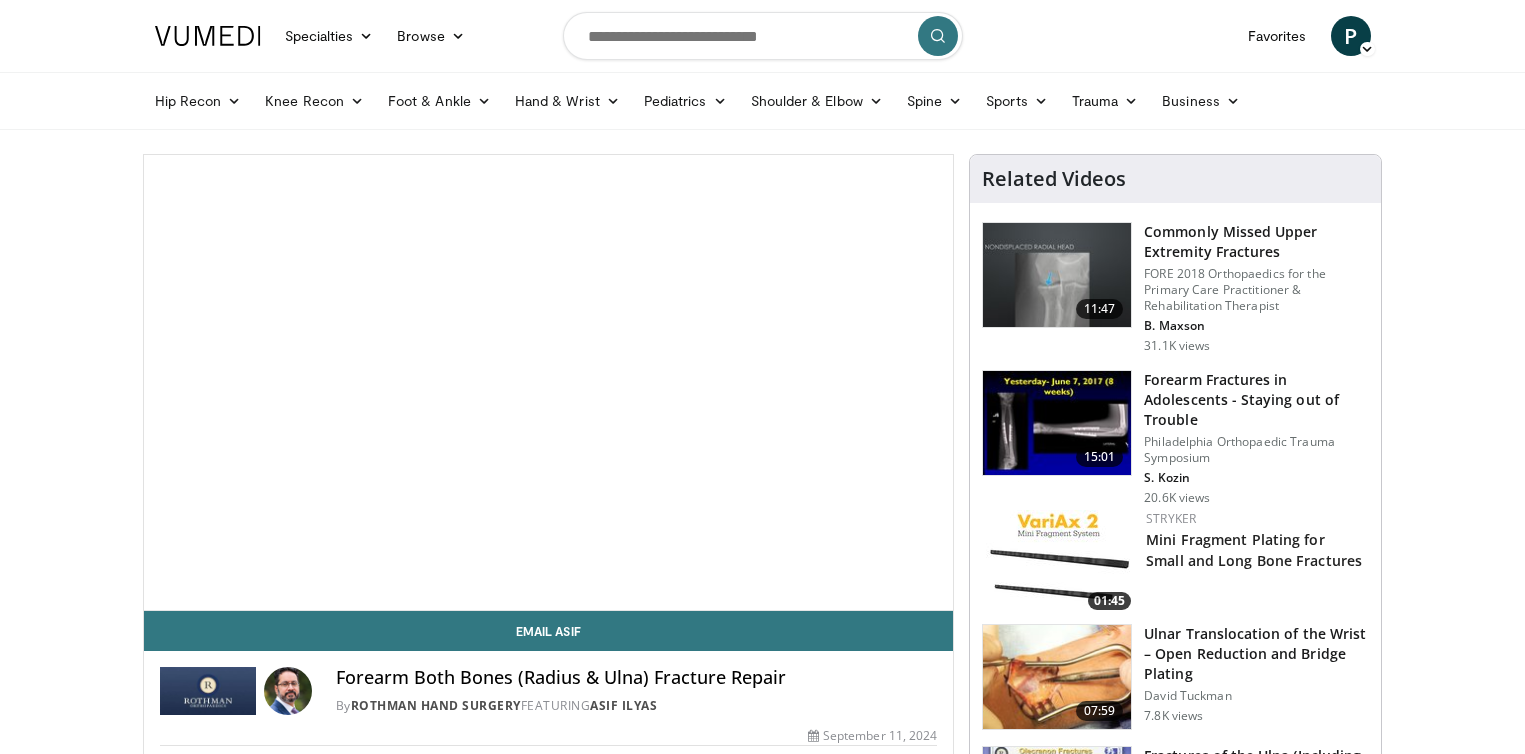 scroll, scrollTop: 0, scrollLeft: 0, axis: both 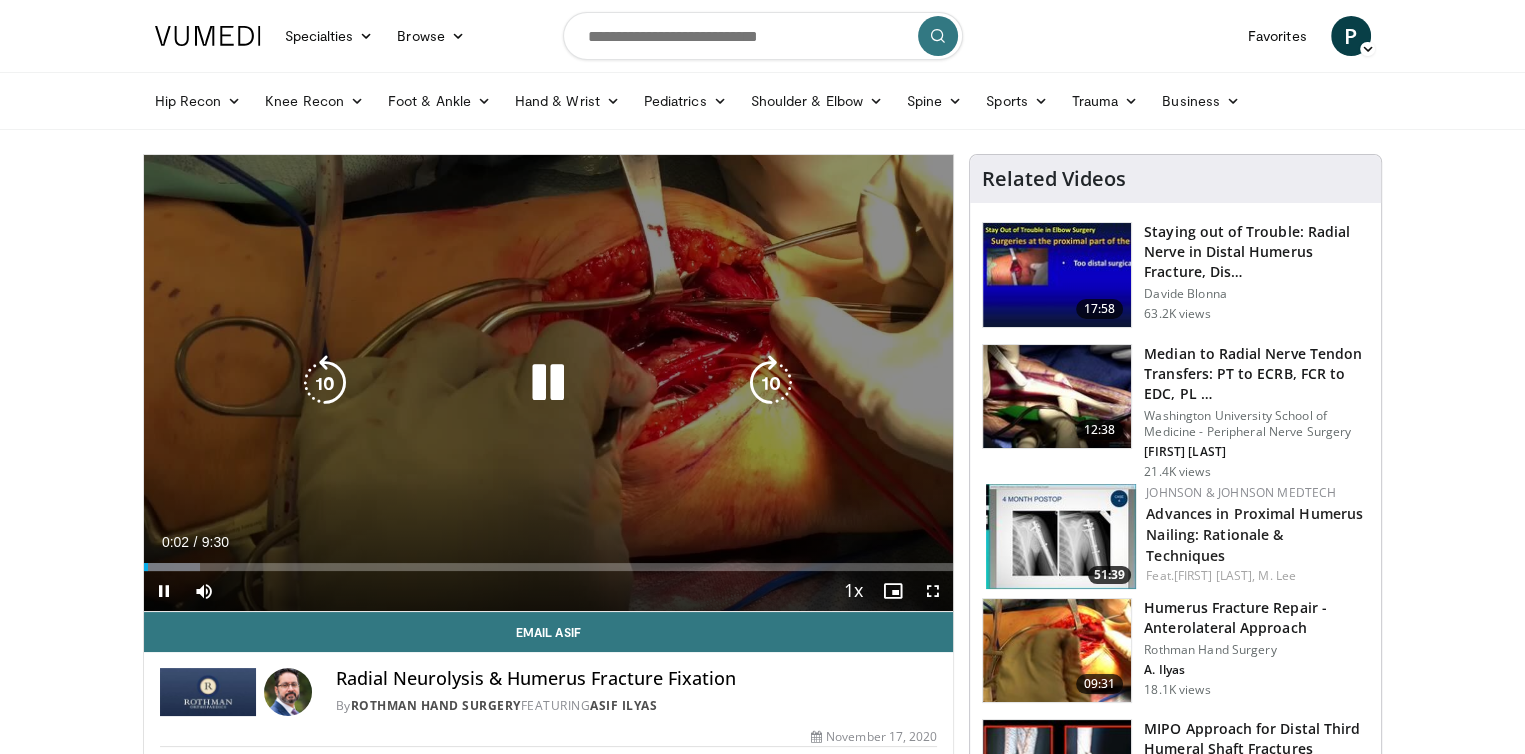 click at bounding box center (548, 383) 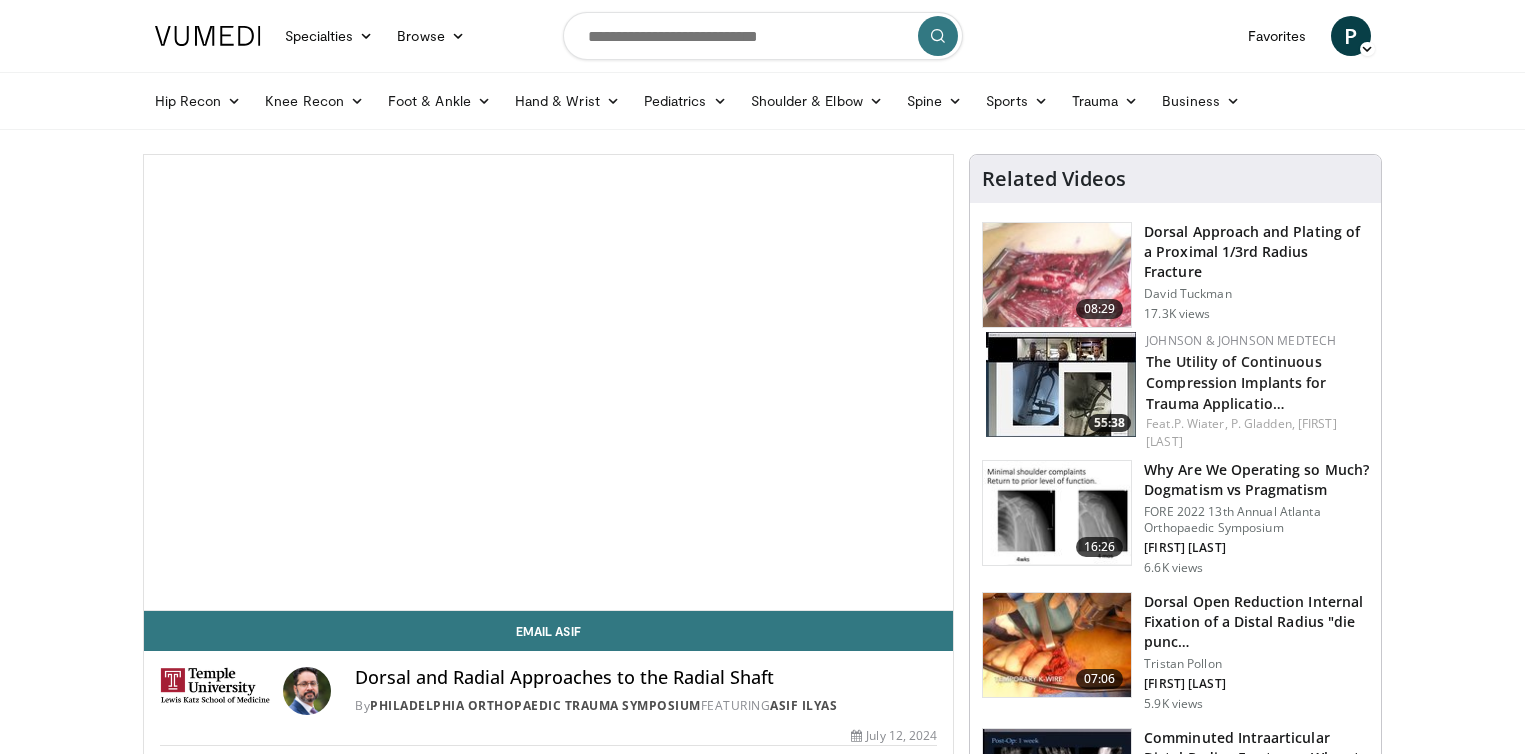 scroll, scrollTop: 0, scrollLeft: 0, axis: both 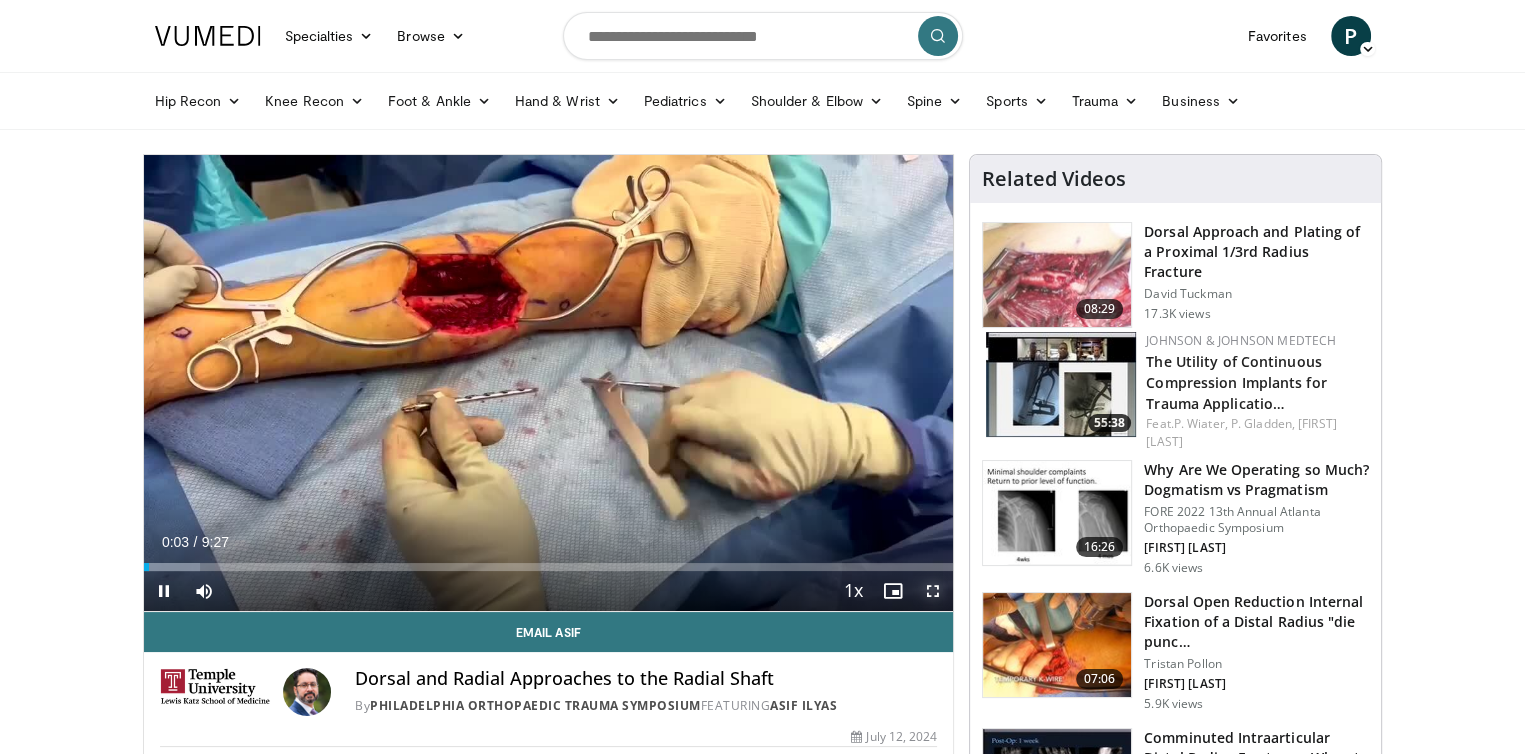 click at bounding box center [933, 591] 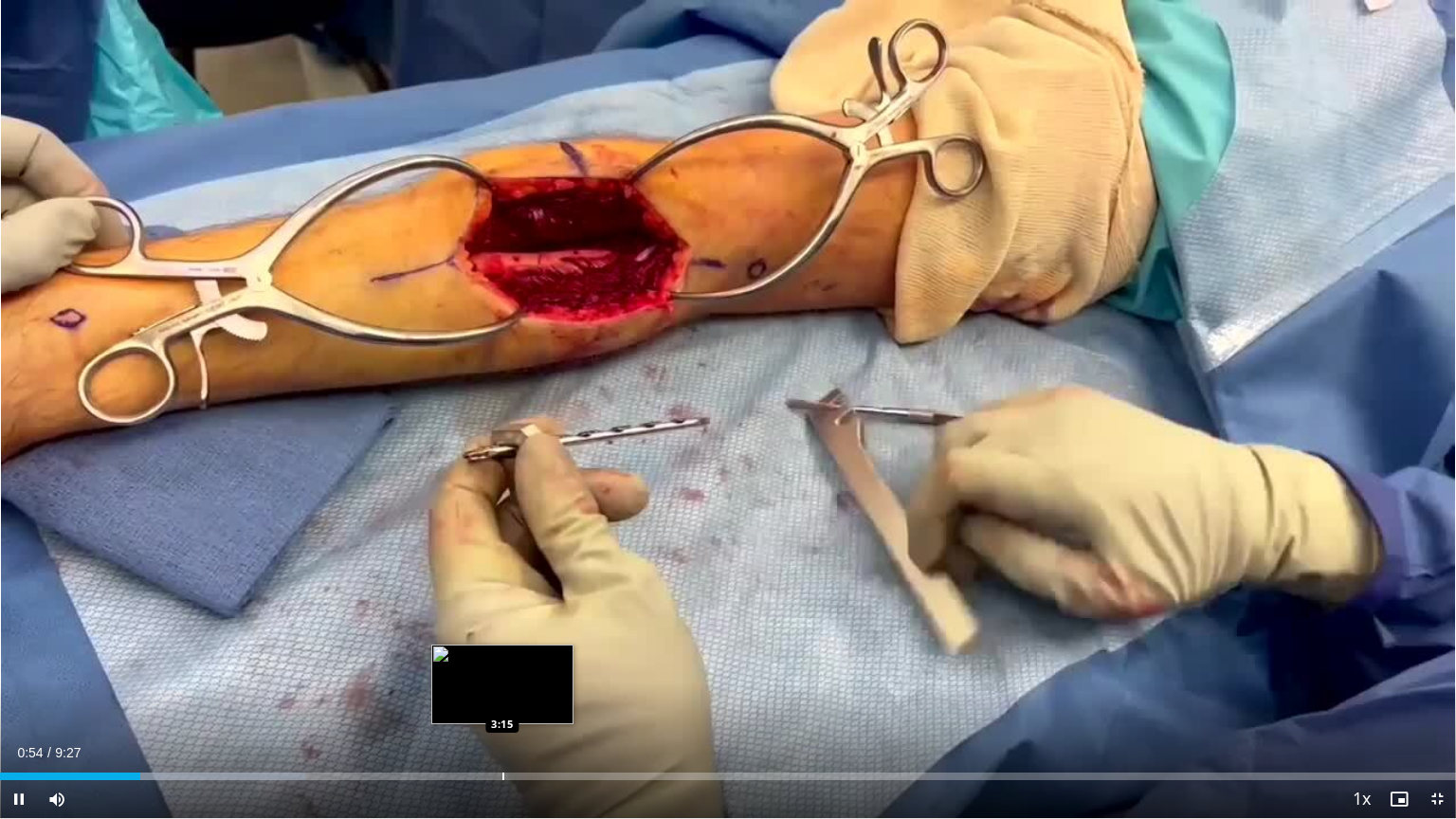 click at bounding box center [503, 776] 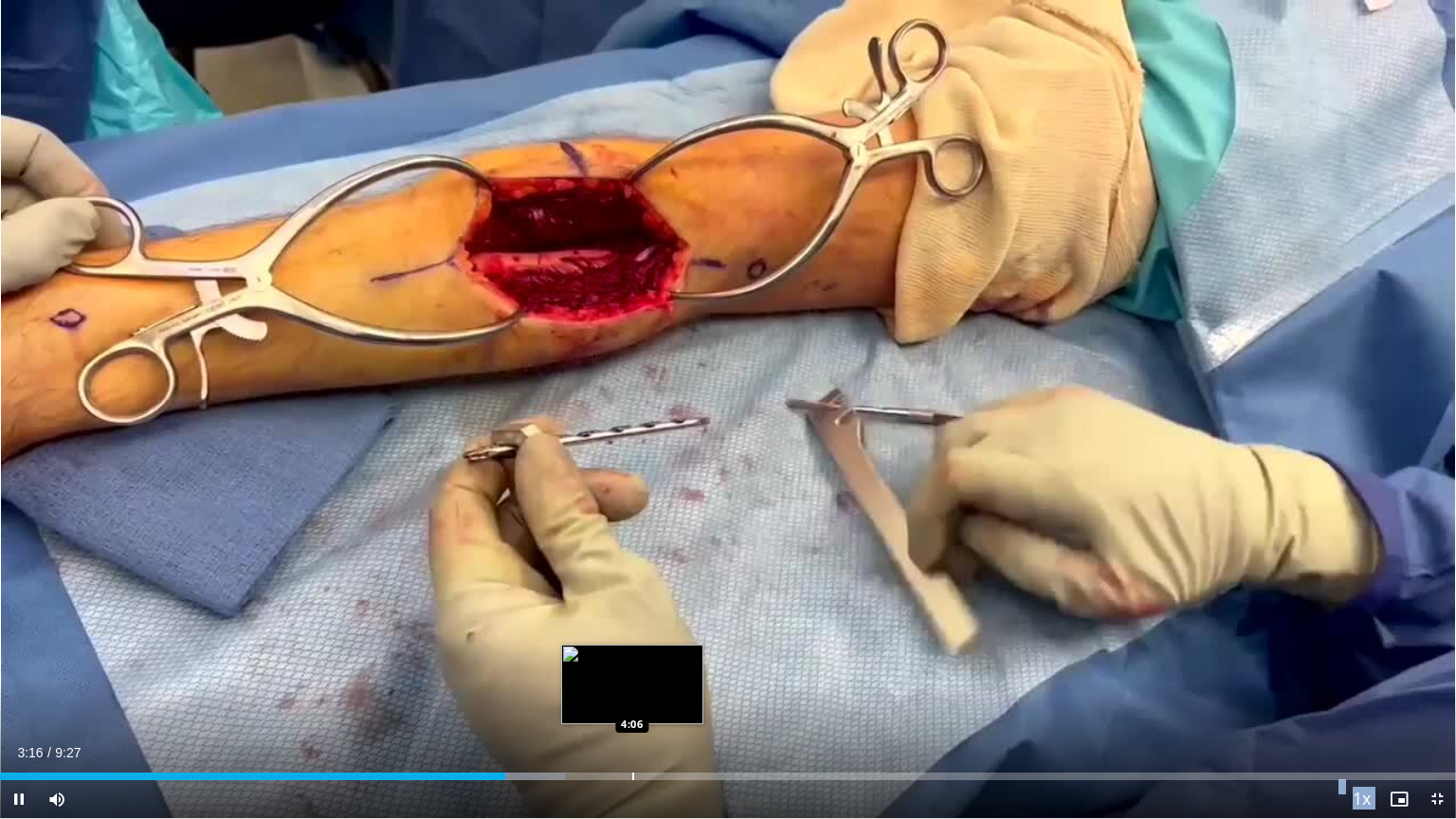 drag, startPoint x: 502, startPoint y: 773, endPoint x: 632, endPoint y: 770, distance: 130.03461 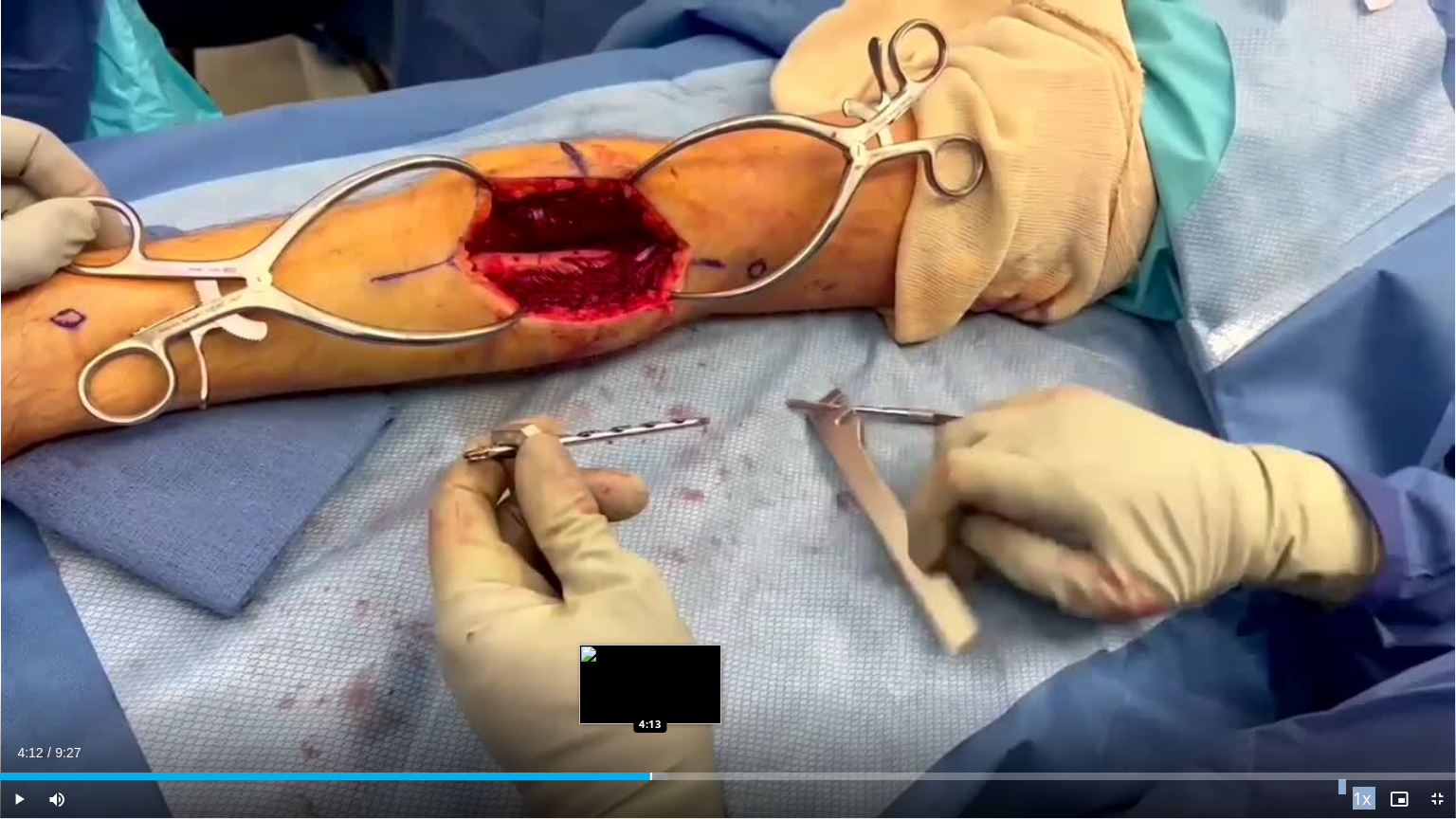 click on "Loaded :  45.88% 4:12 4:13" at bounding box center [728, 776] 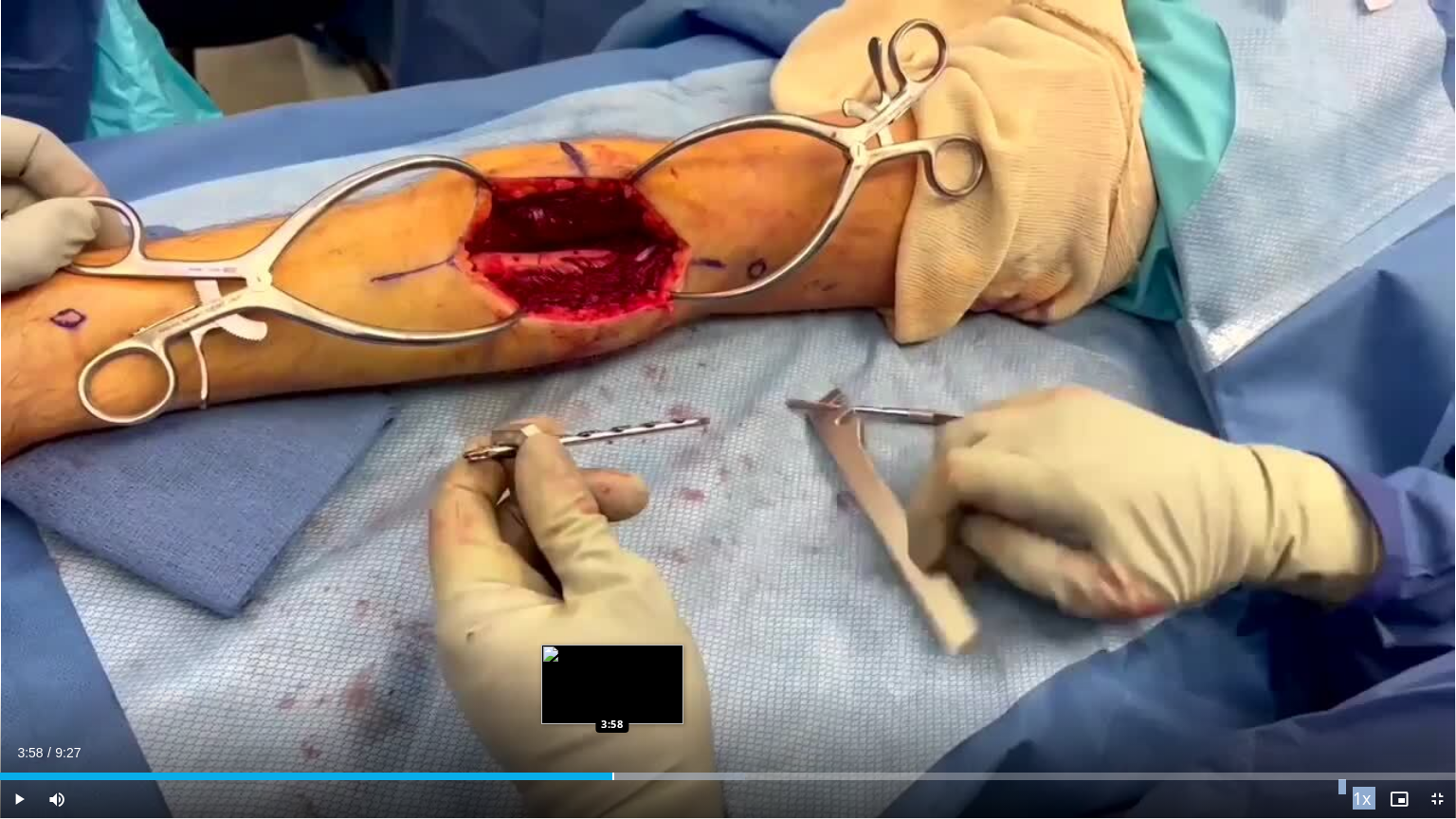 drag, startPoint x: 648, startPoint y: 774, endPoint x: 611, endPoint y: 774, distance: 37 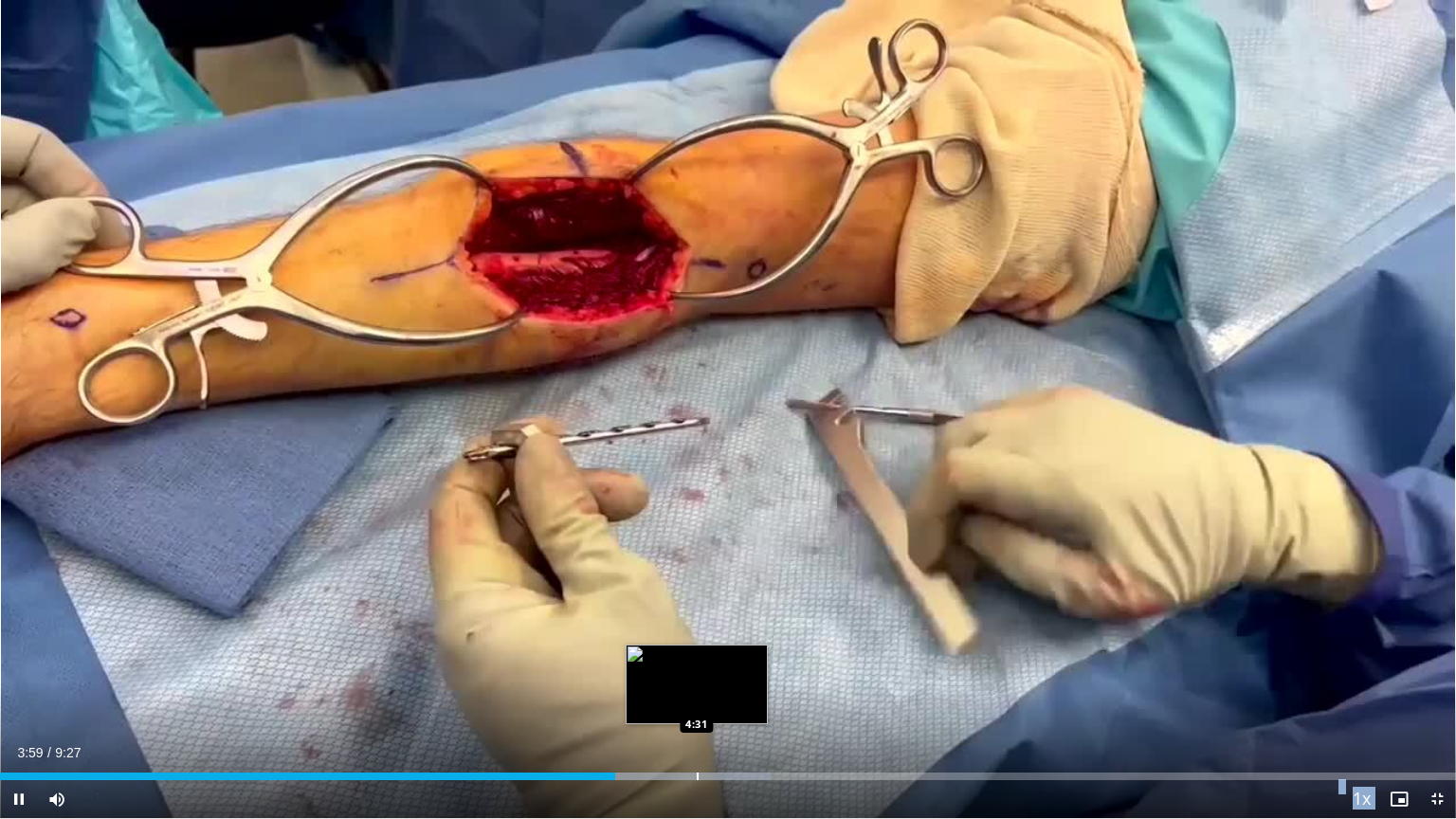 click at bounding box center [698, 776] 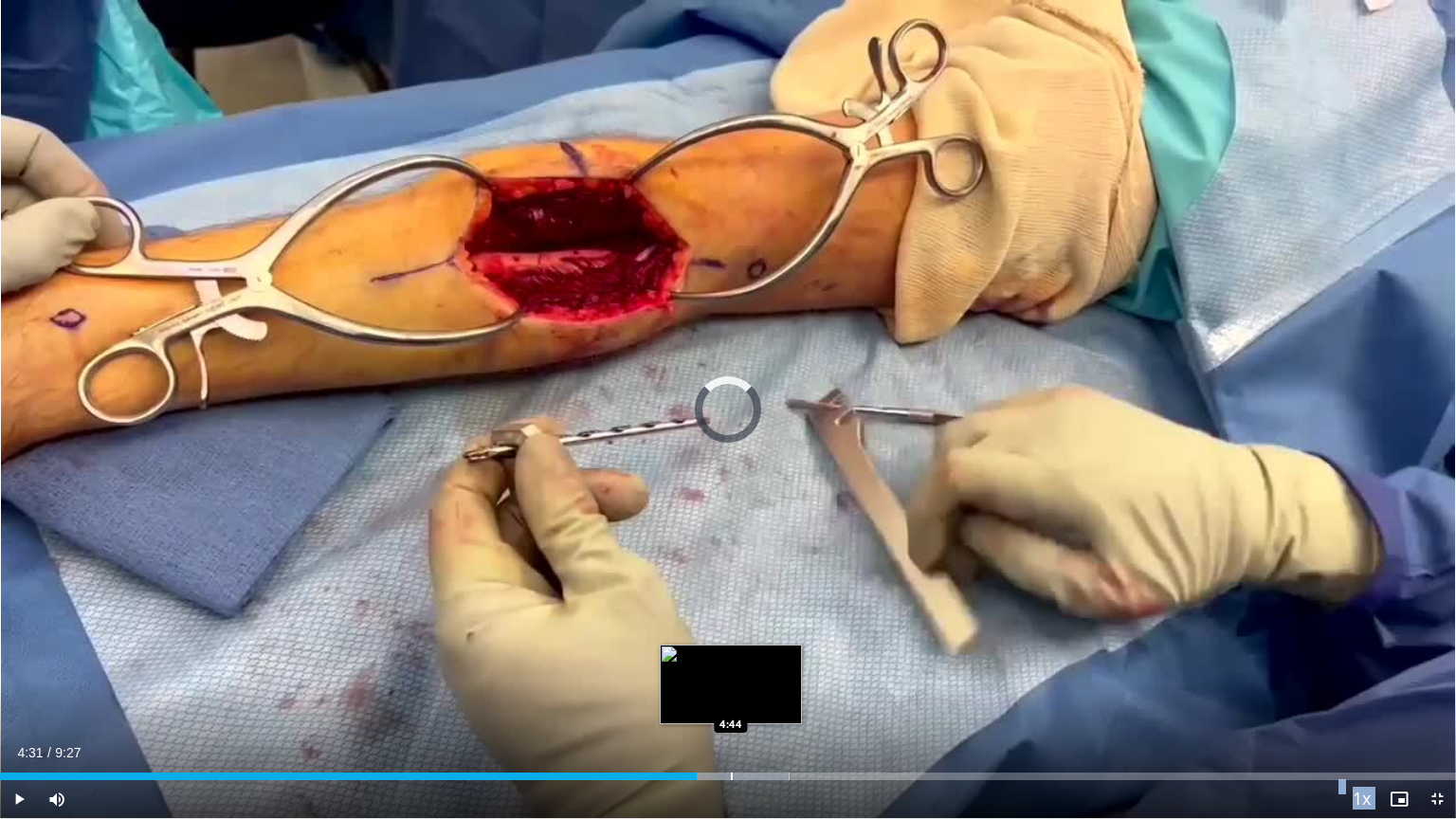 drag, startPoint x: 697, startPoint y: 774, endPoint x: 777, endPoint y: 771, distance: 80.05623 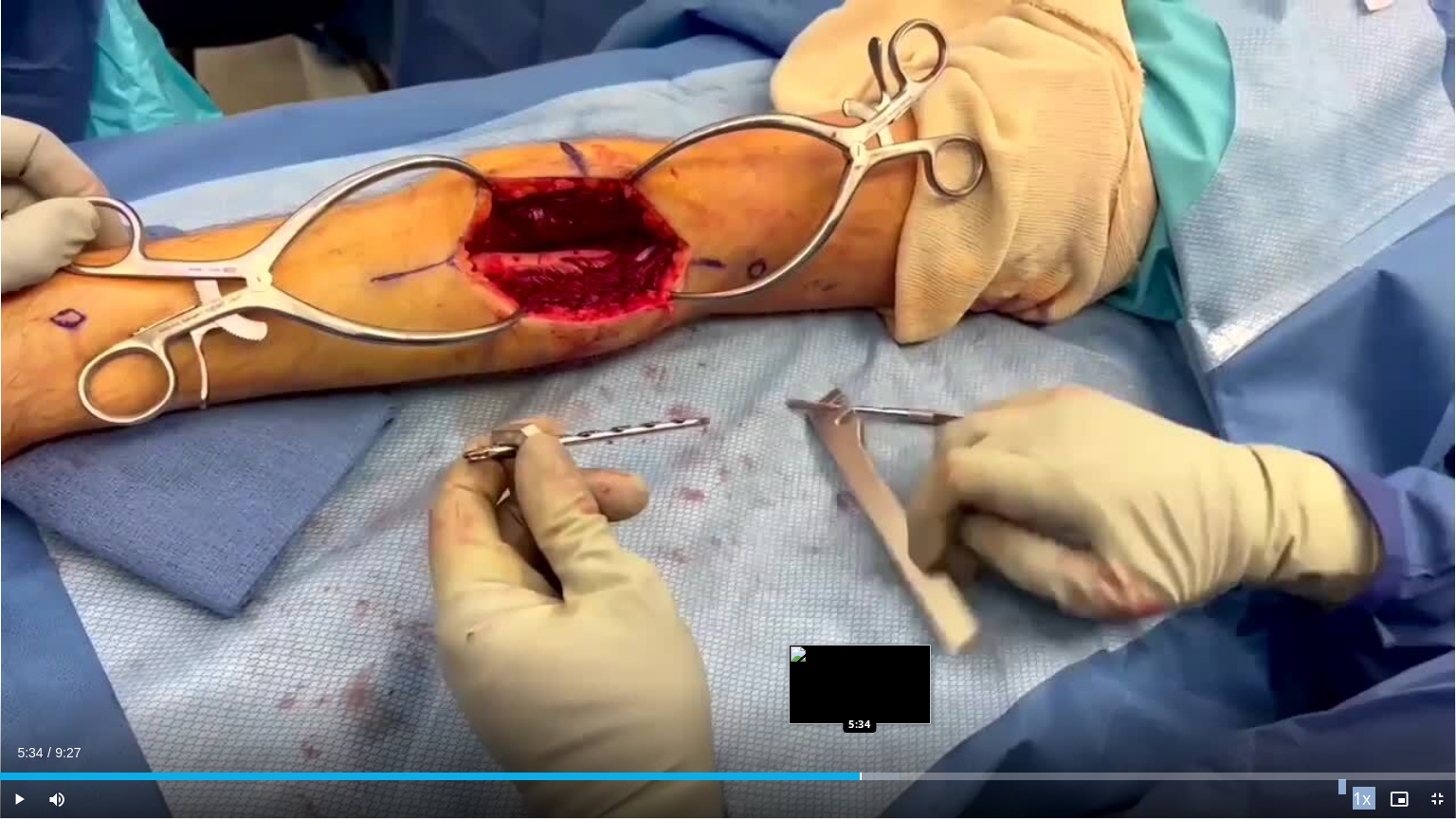 click at bounding box center (861, 776) 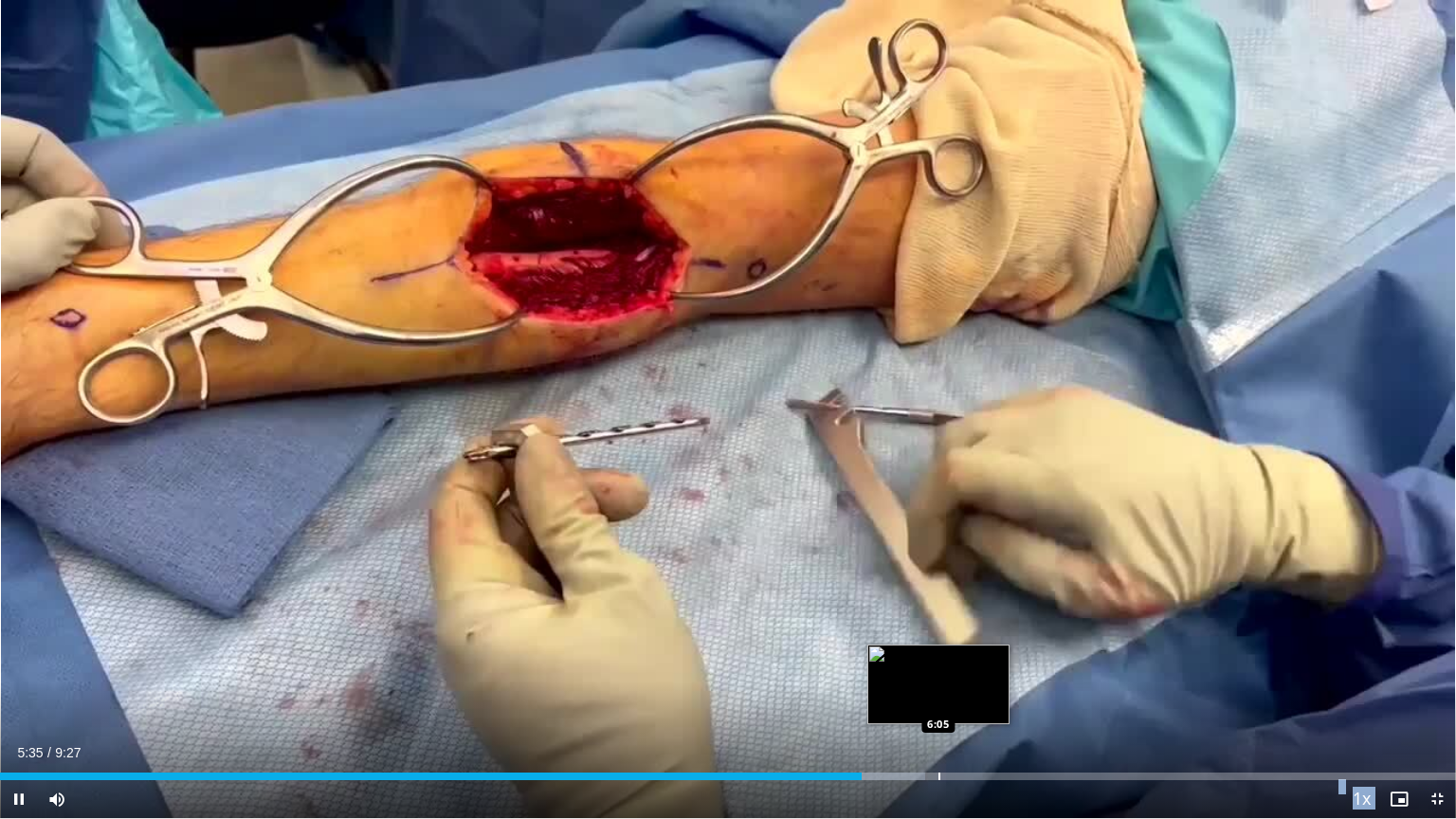 click at bounding box center [939, 776] 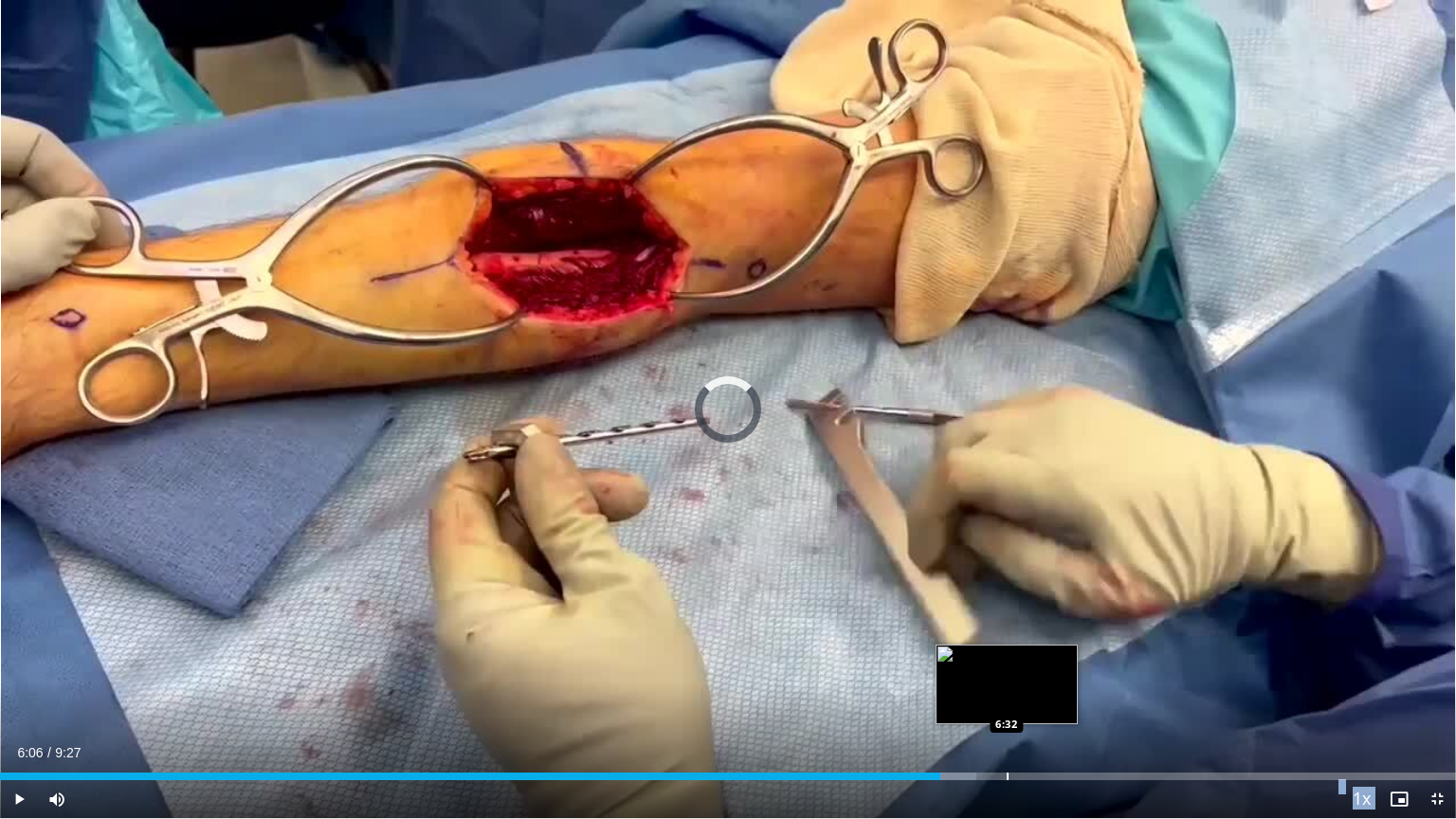 click on "Loaded :  67.06% 6:06 6:32" at bounding box center [728, 771] 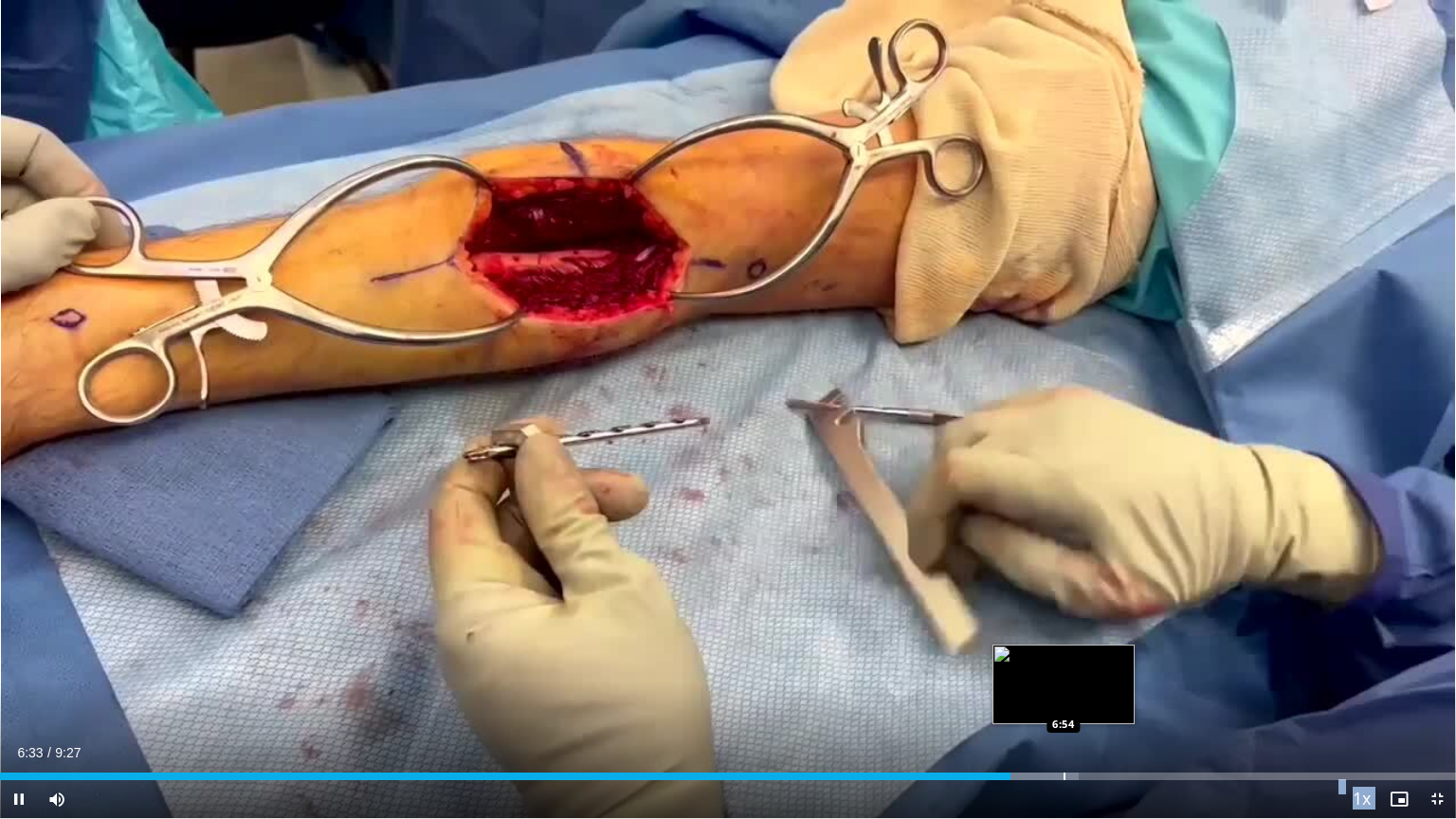 click on "Loaded :  74.12% 6:33 6:54" at bounding box center (728, 771) 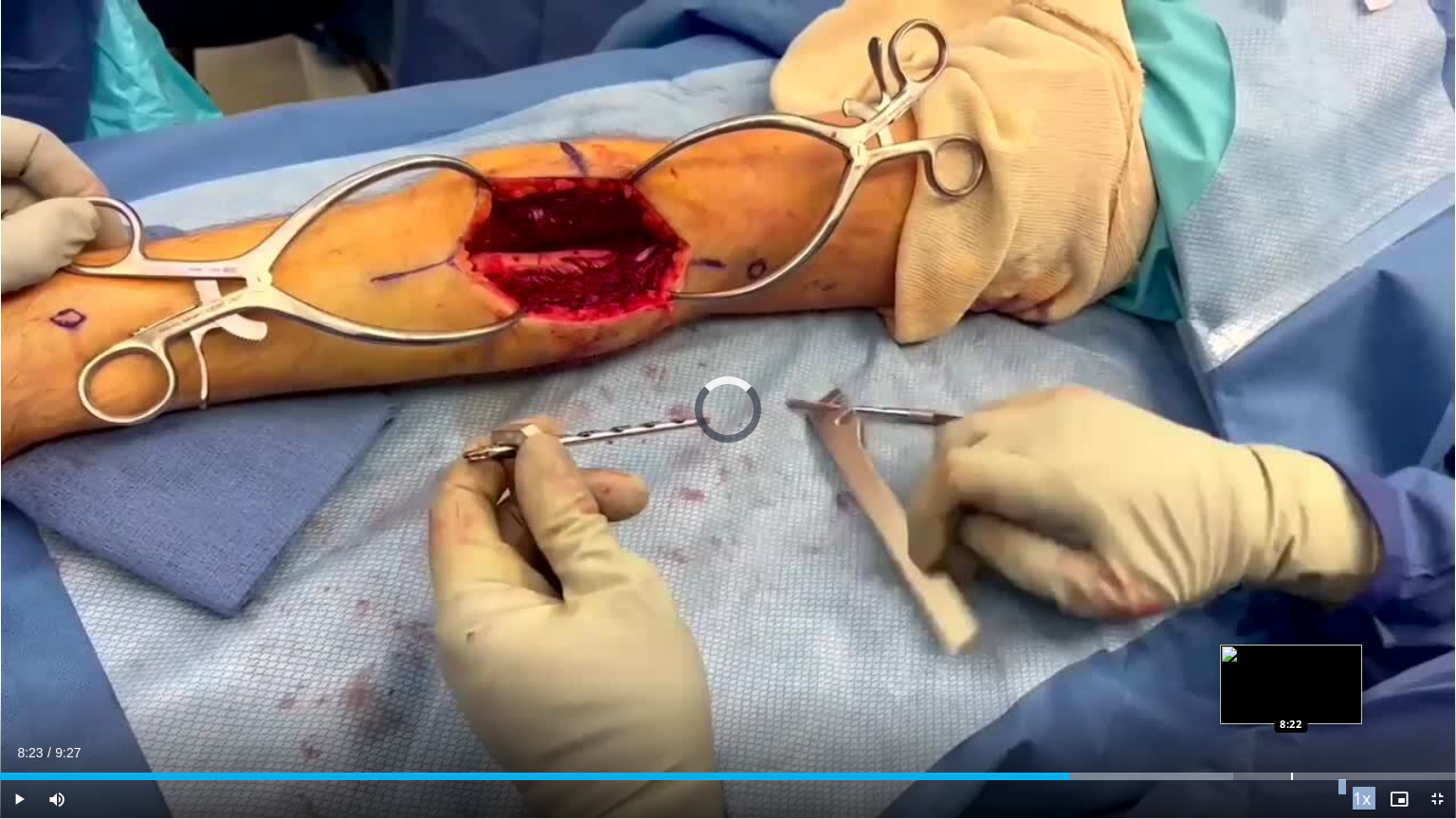 click at bounding box center [1292, 776] 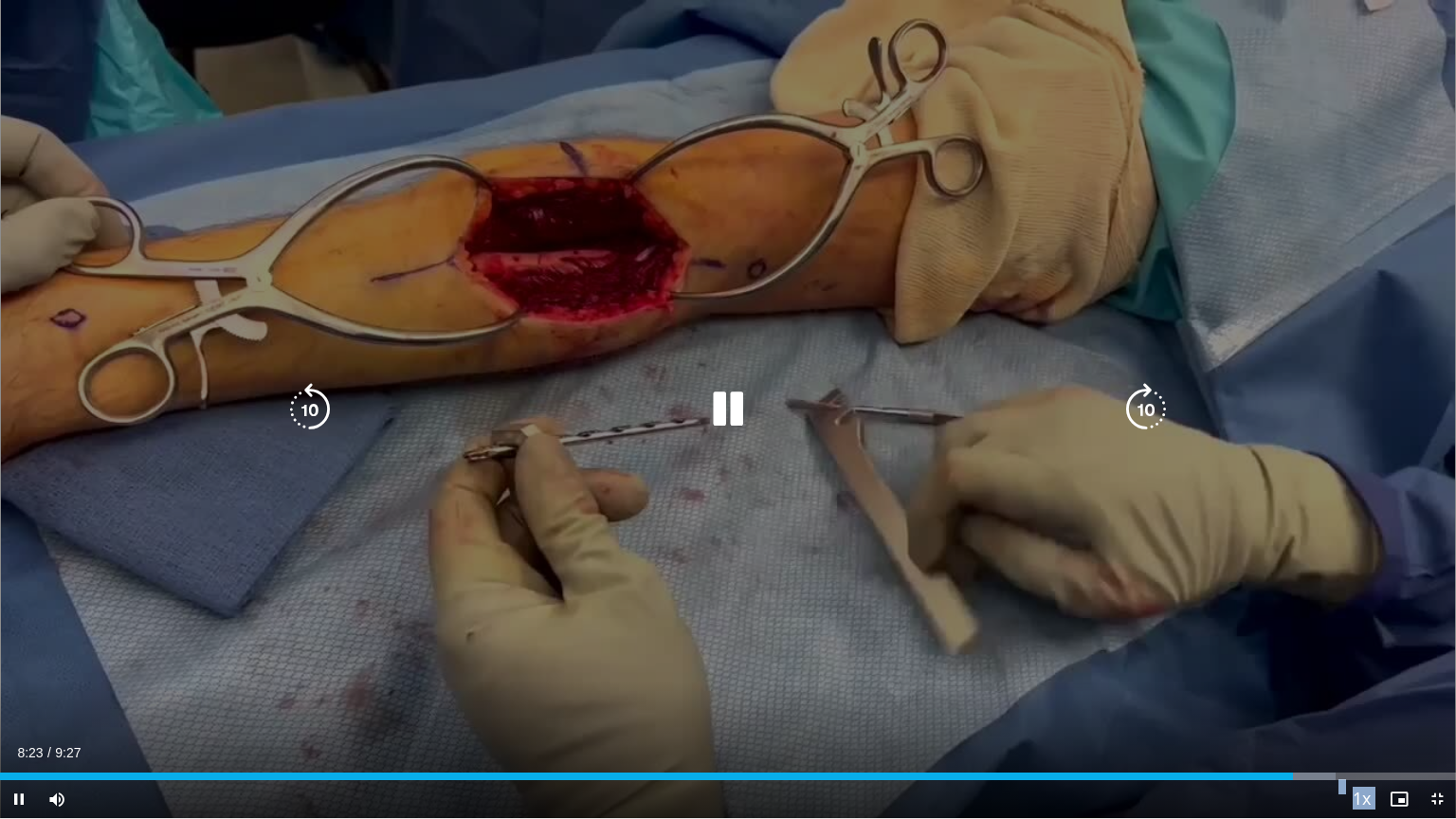 click on "20 seconds
Tap to unmute" at bounding box center [728, 409] 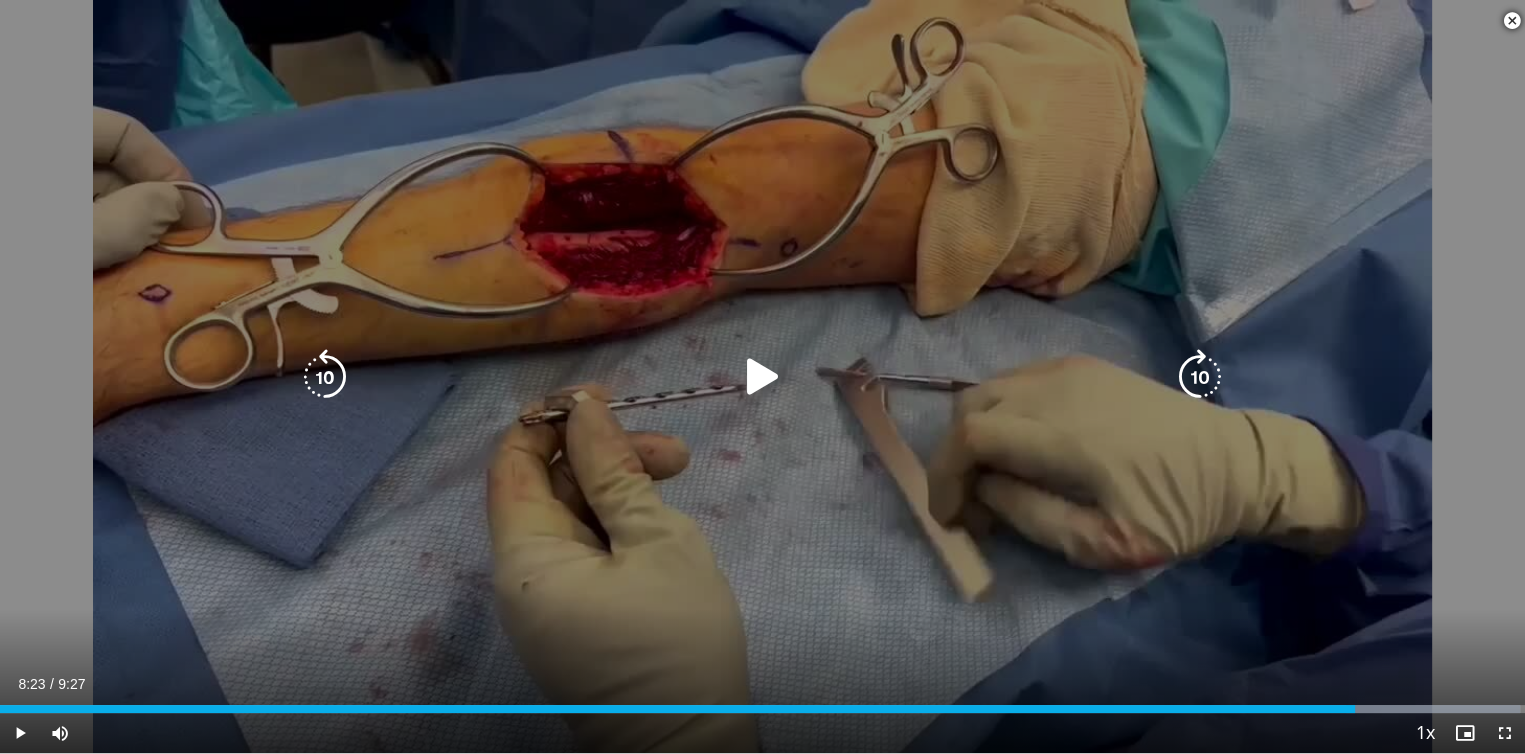scroll, scrollTop: 811, scrollLeft: 0, axis: vertical 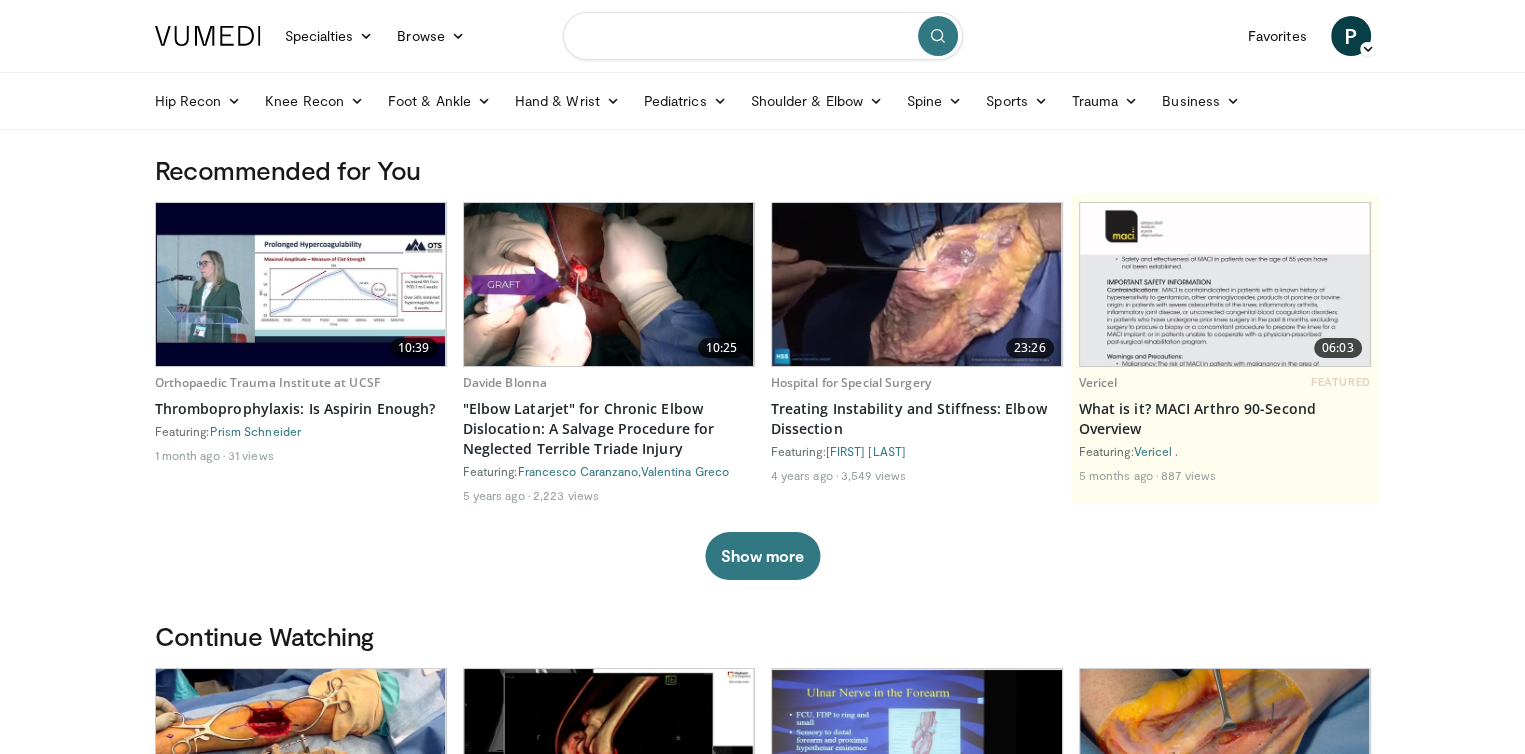 click at bounding box center [763, 36] 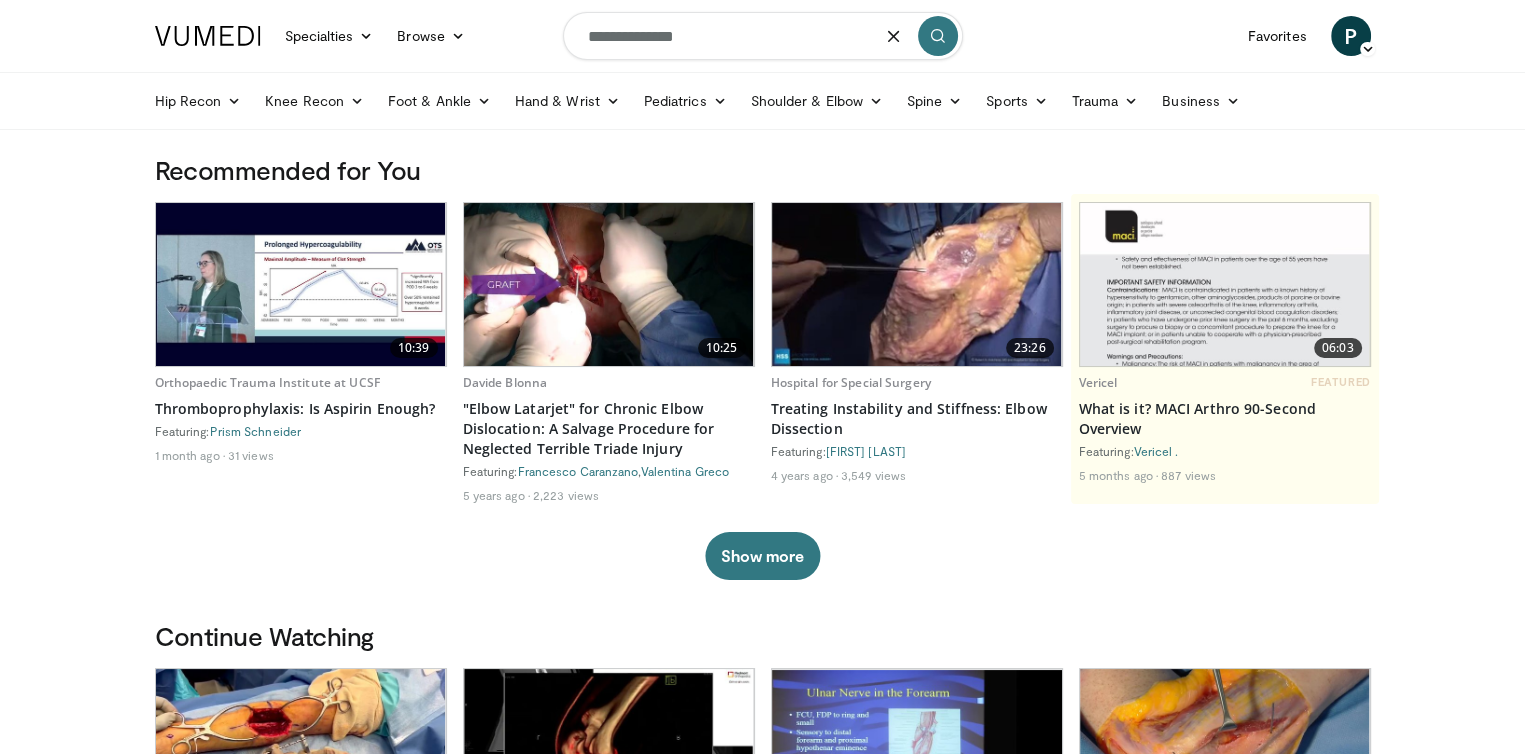 type on "**********" 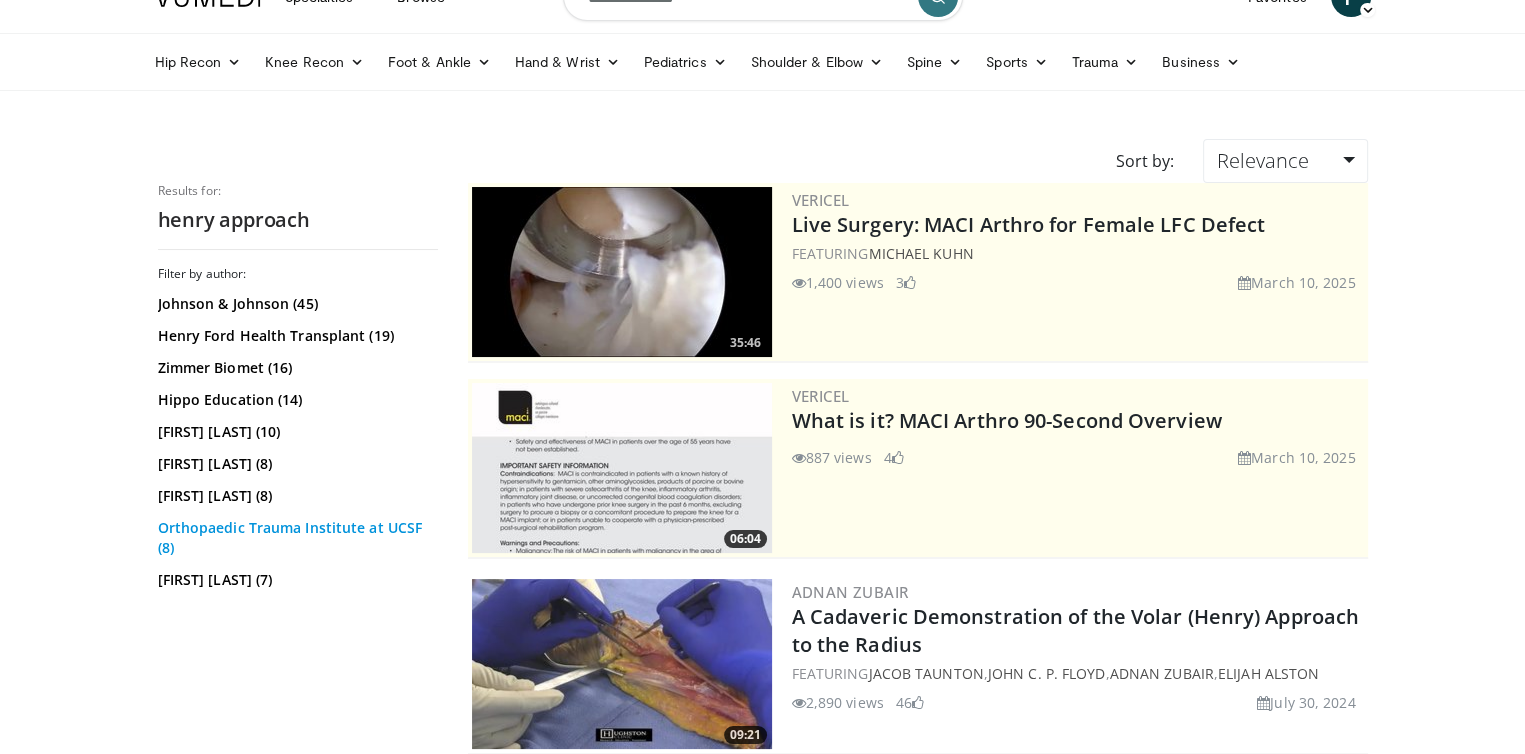 scroll, scrollTop: 0, scrollLeft: 0, axis: both 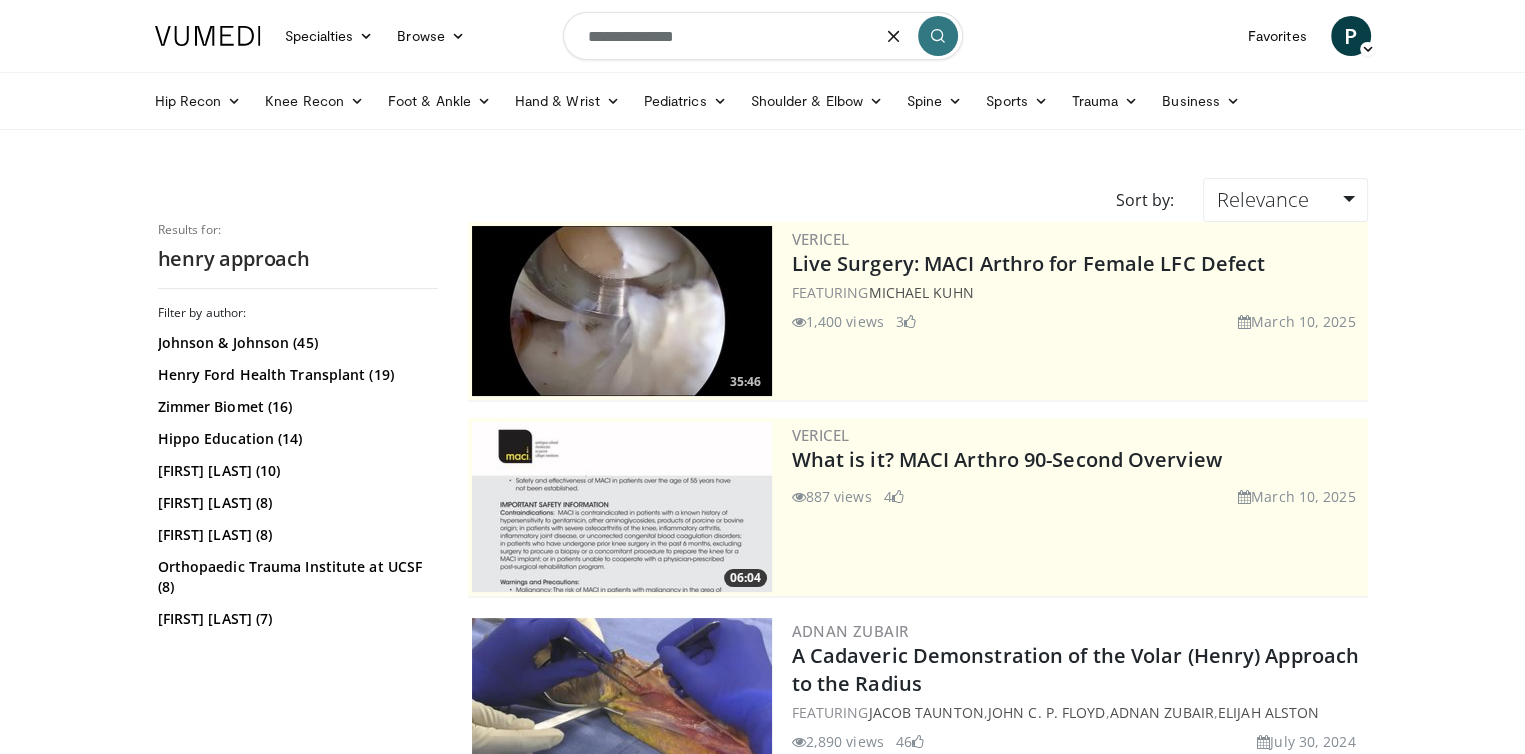 click on "**********" at bounding box center (763, 36) 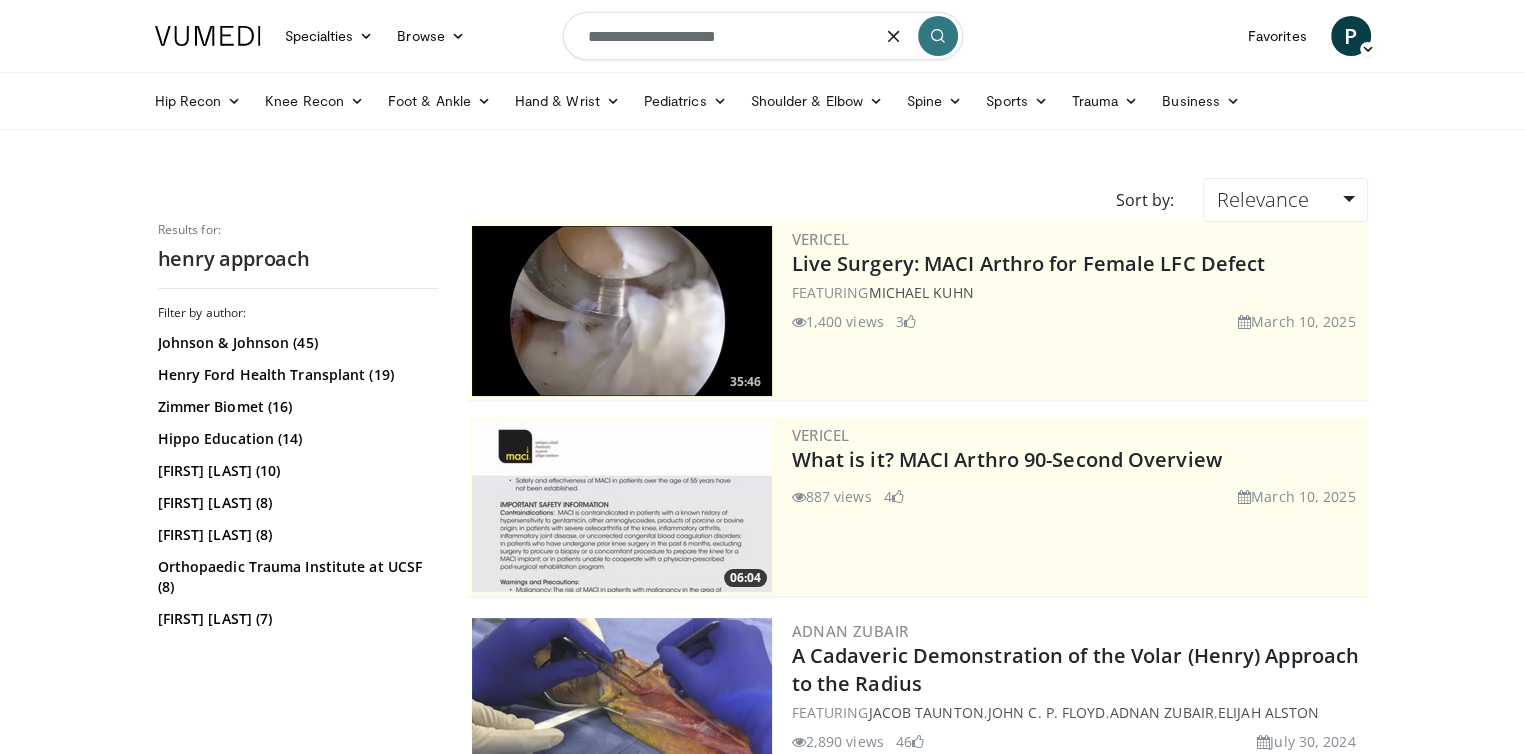 type on "**********" 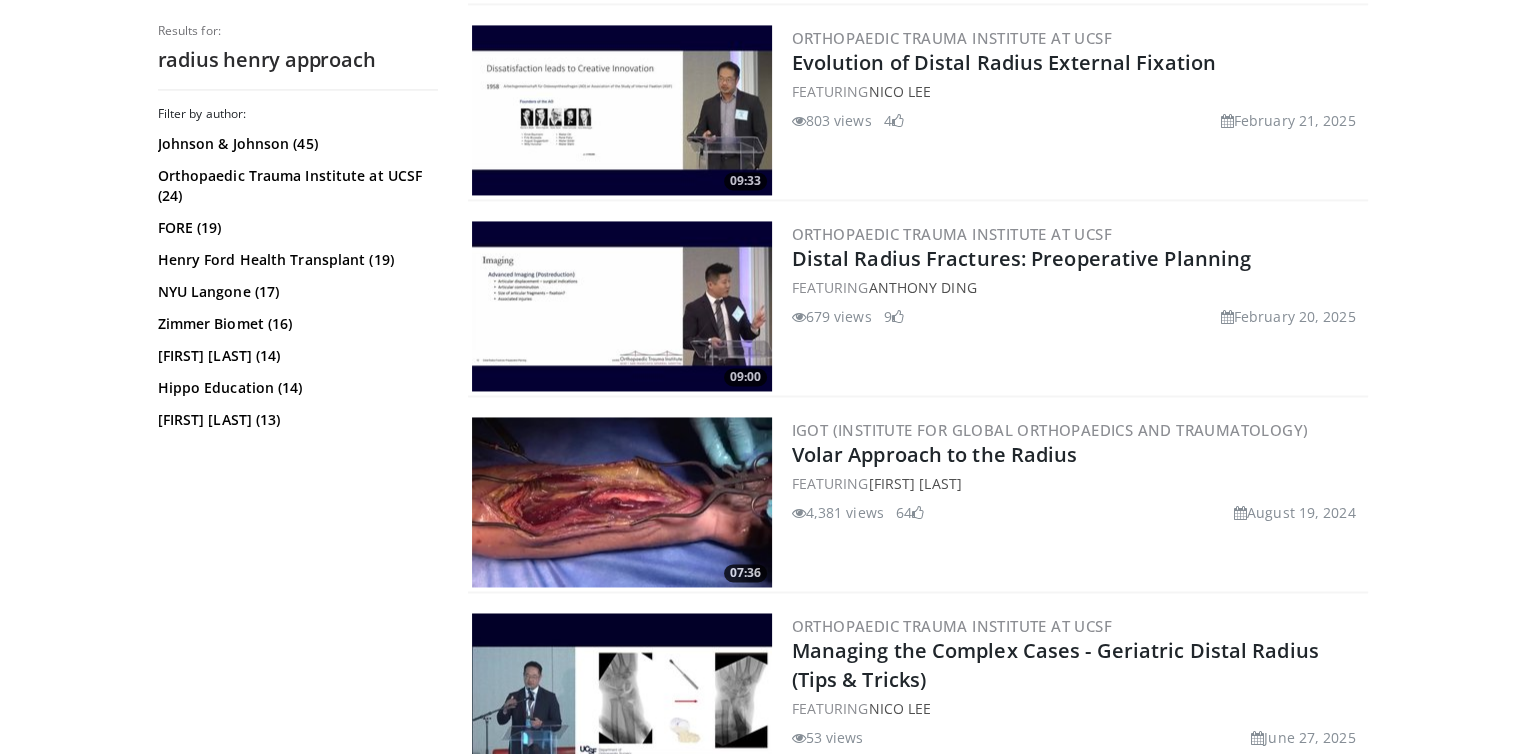 scroll, scrollTop: 3219, scrollLeft: 0, axis: vertical 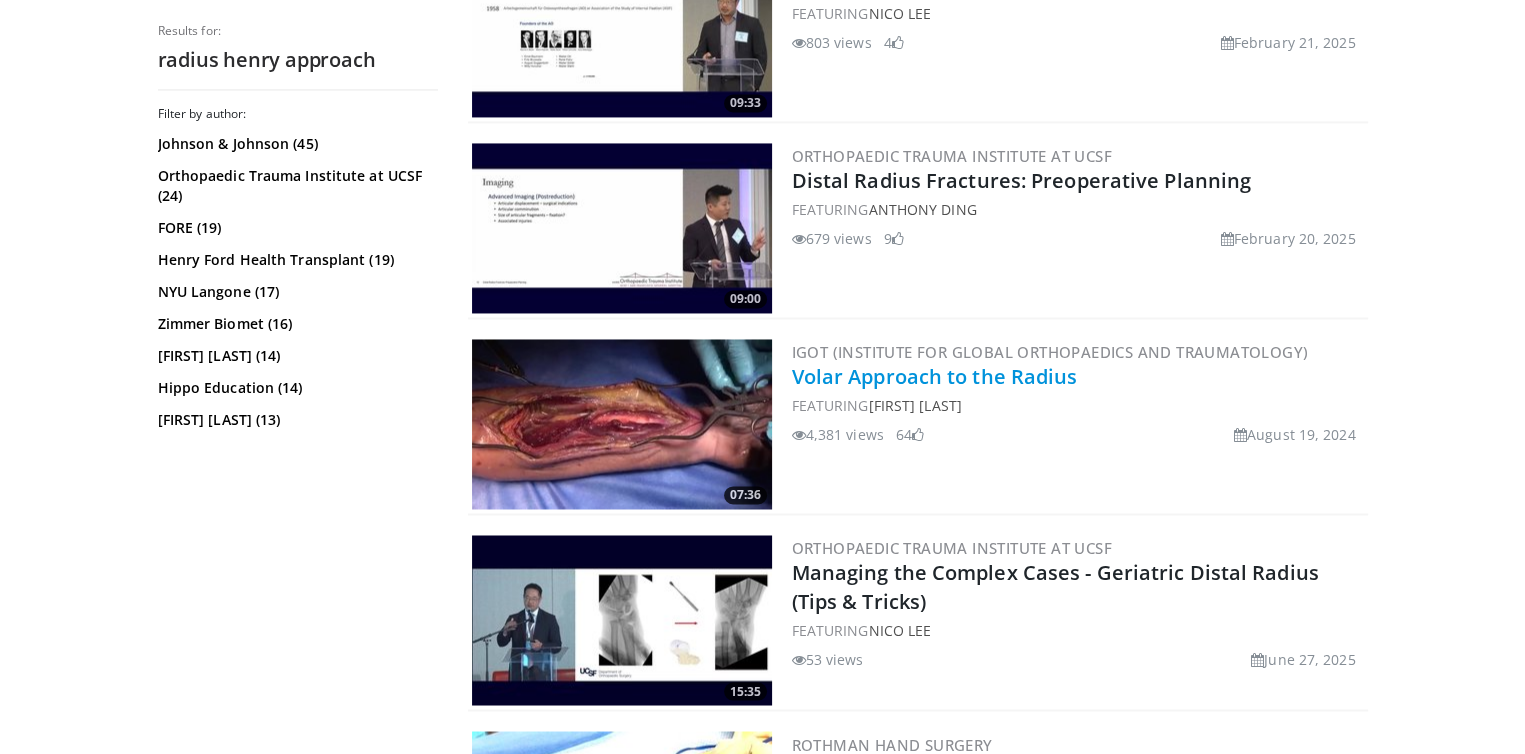 click on "Volar Approach to the Radius" at bounding box center [935, 376] 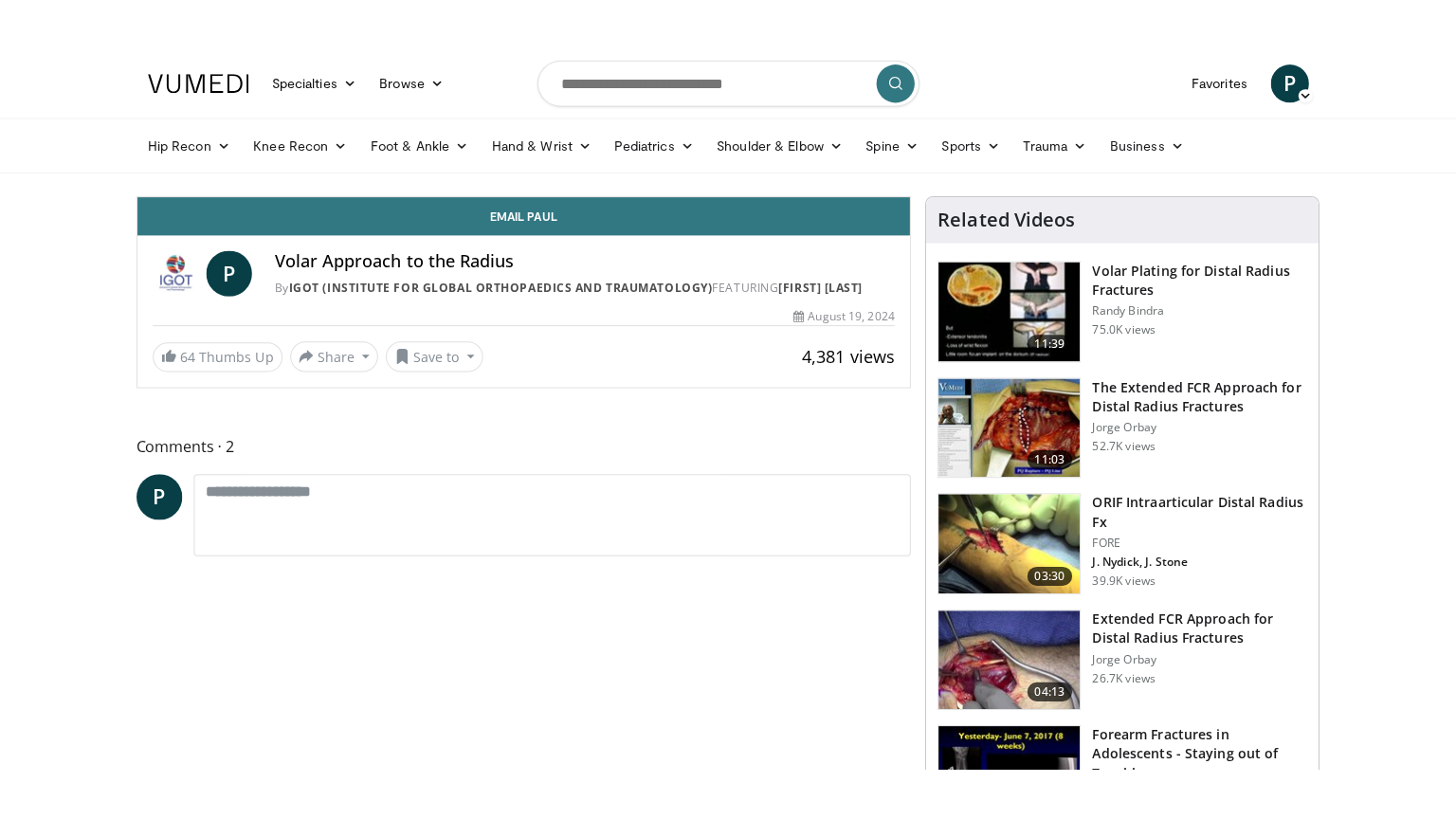 scroll, scrollTop: 0, scrollLeft: 0, axis: both 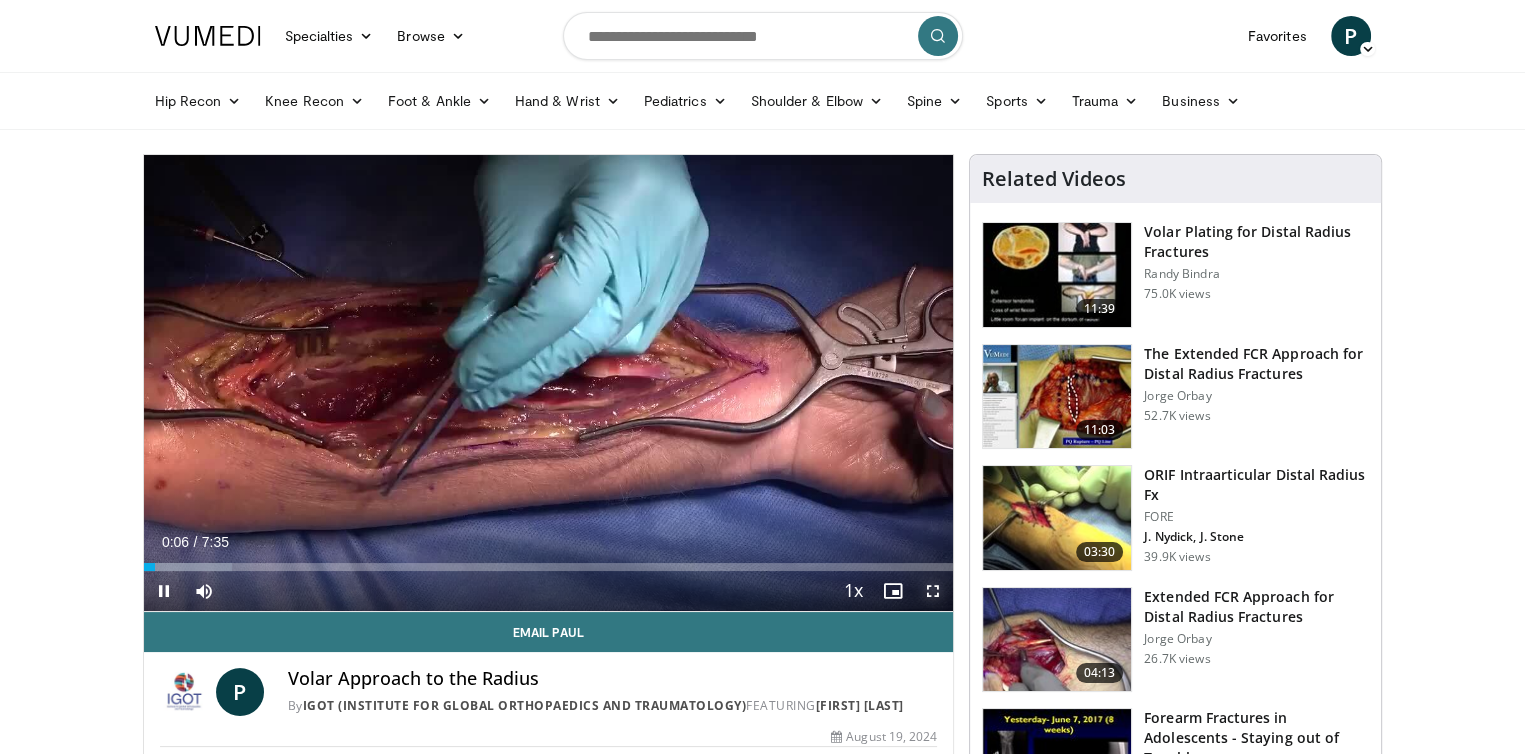 click at bounding box center [933, 591] 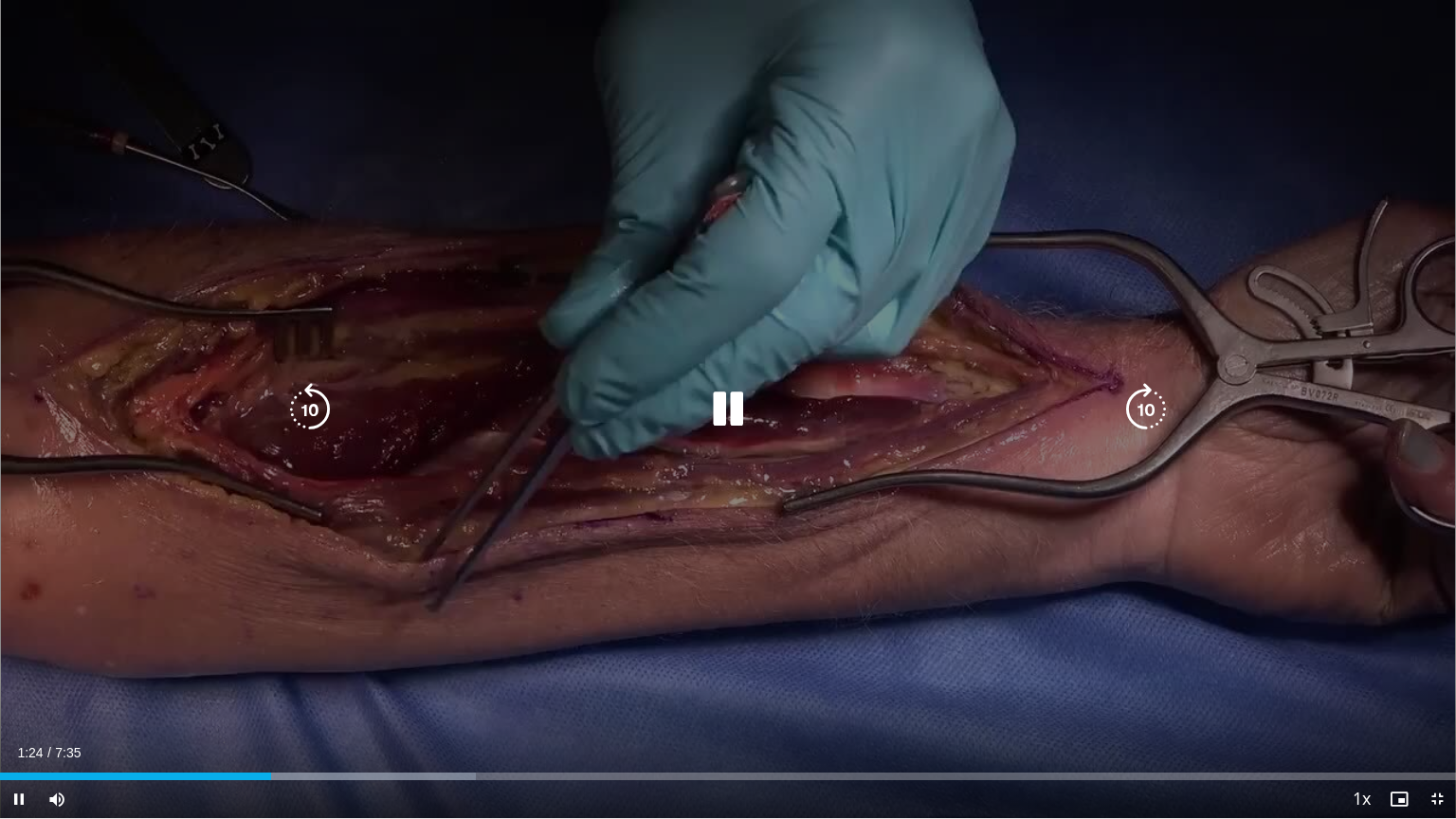 click at bounding box center (728, 410) 